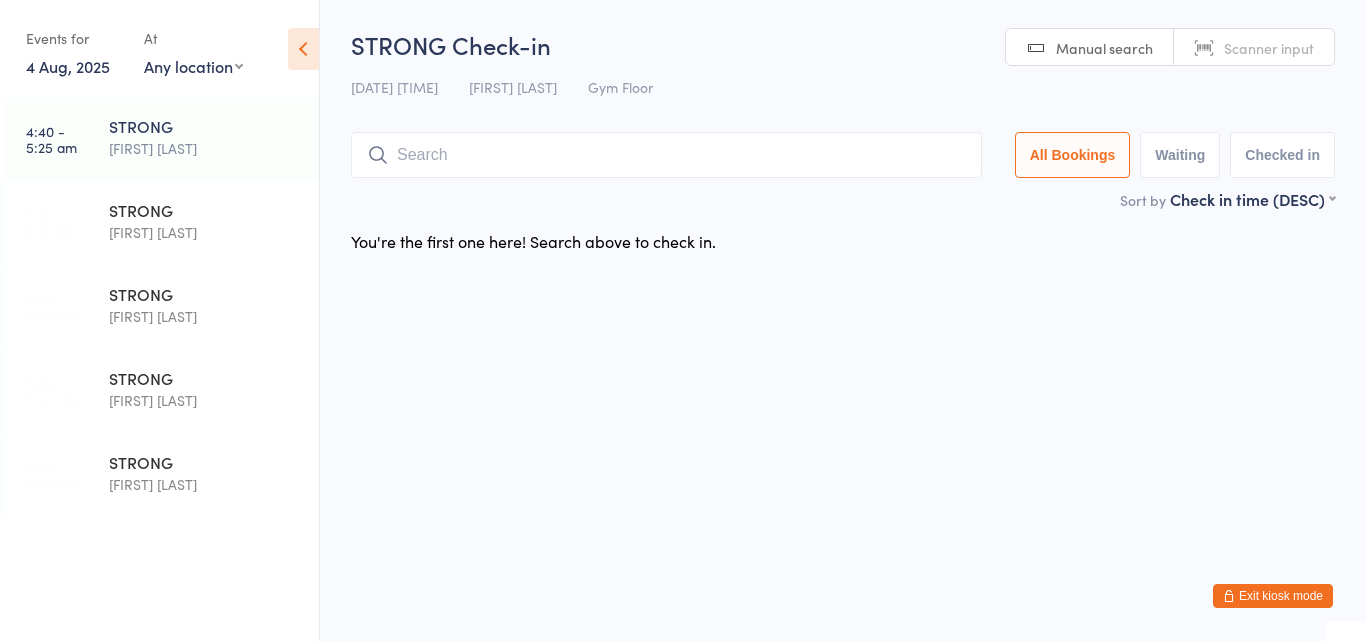 scroll, scrollTop: 0, scrollLeft: 0, axis: both 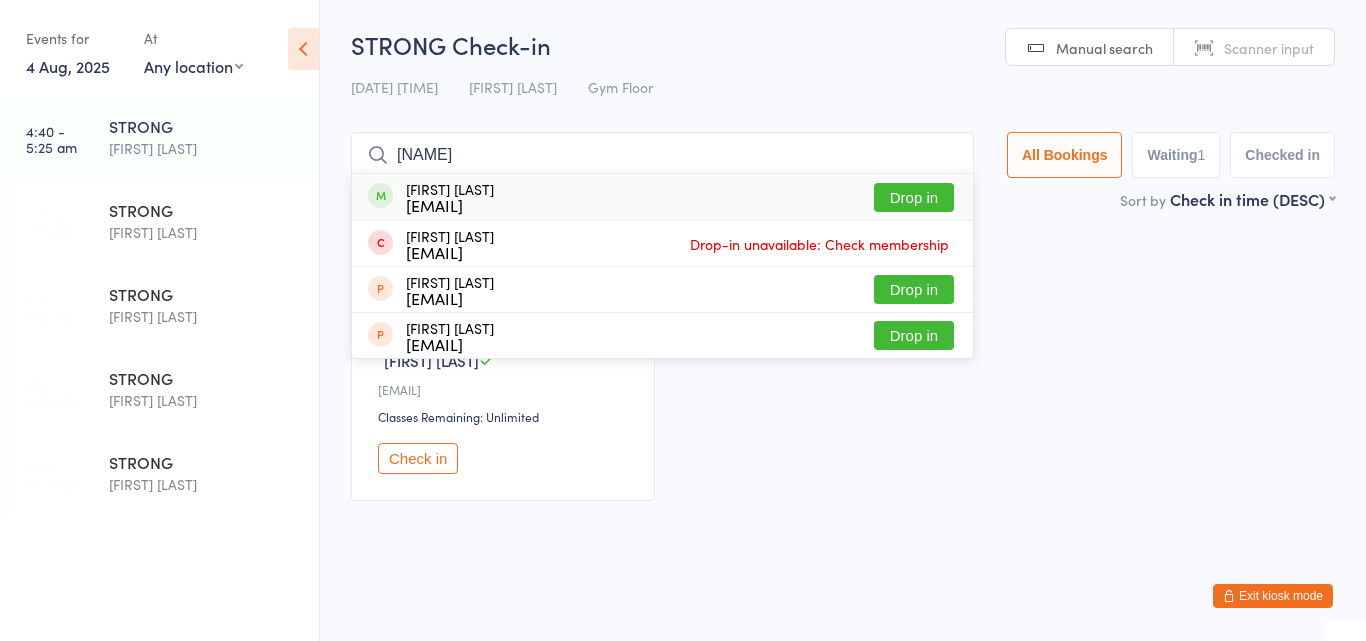 type on "fernando" 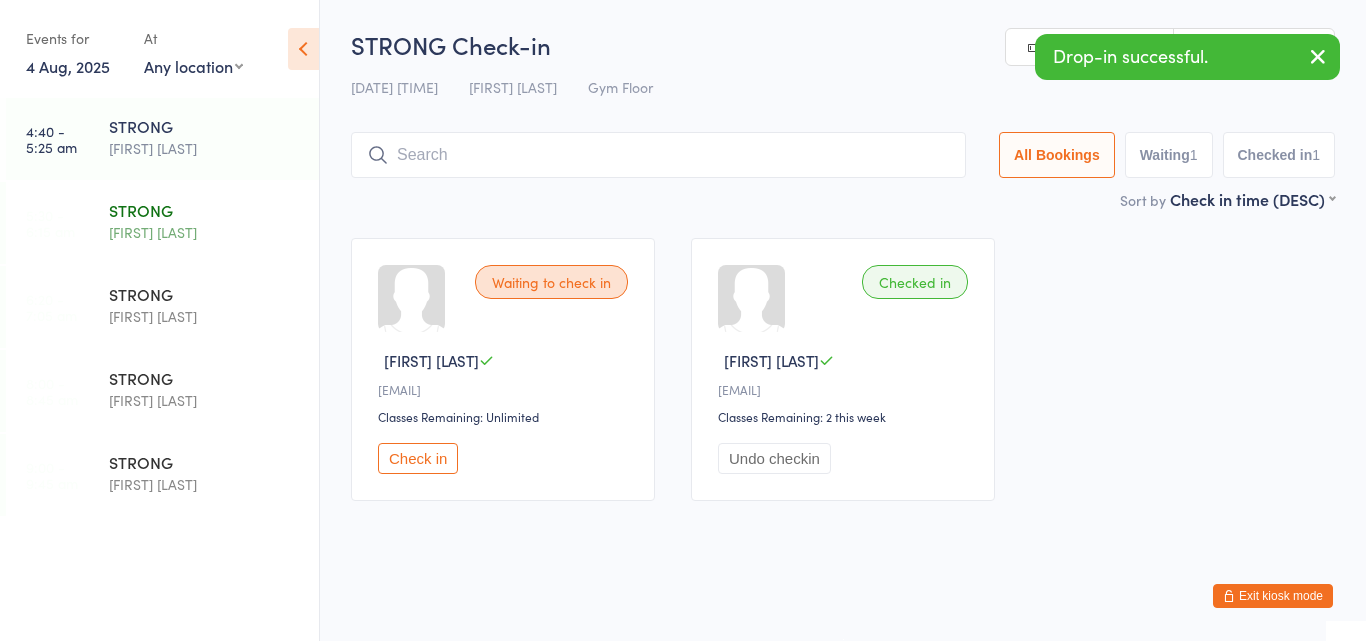 click on "STRONG" at bounding box center [205, 210] 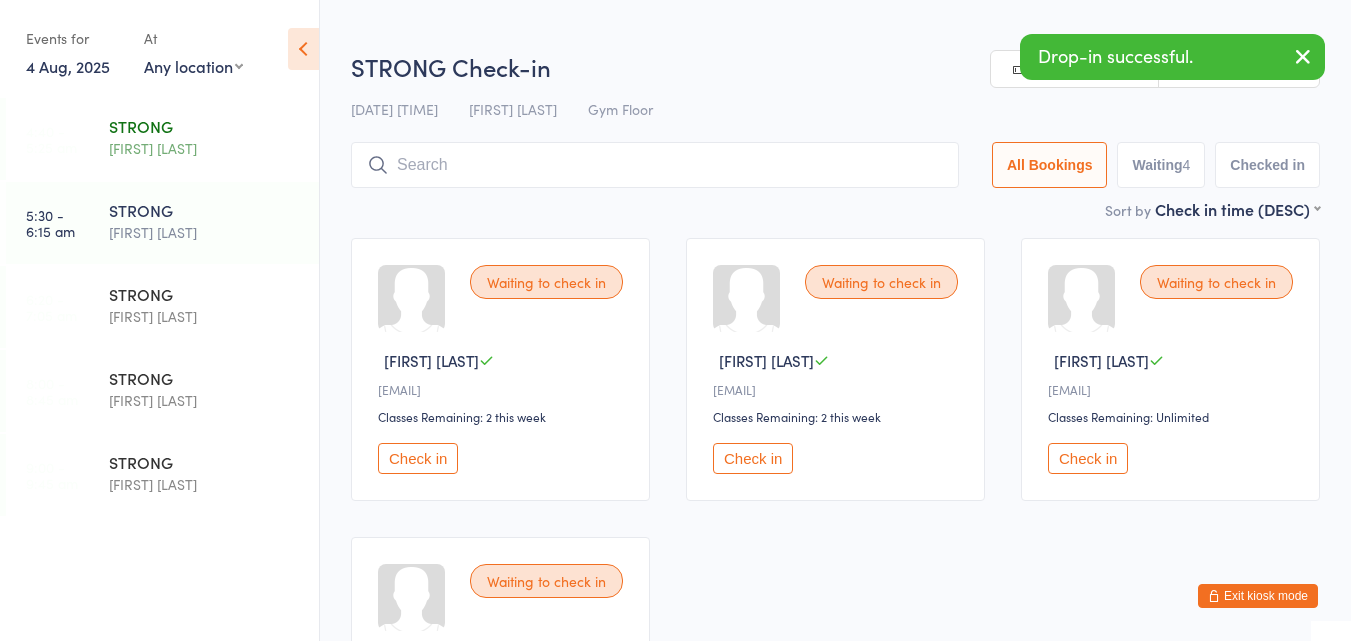 click on "[FIRST] [LAST]" at bounding box center (205, 148) 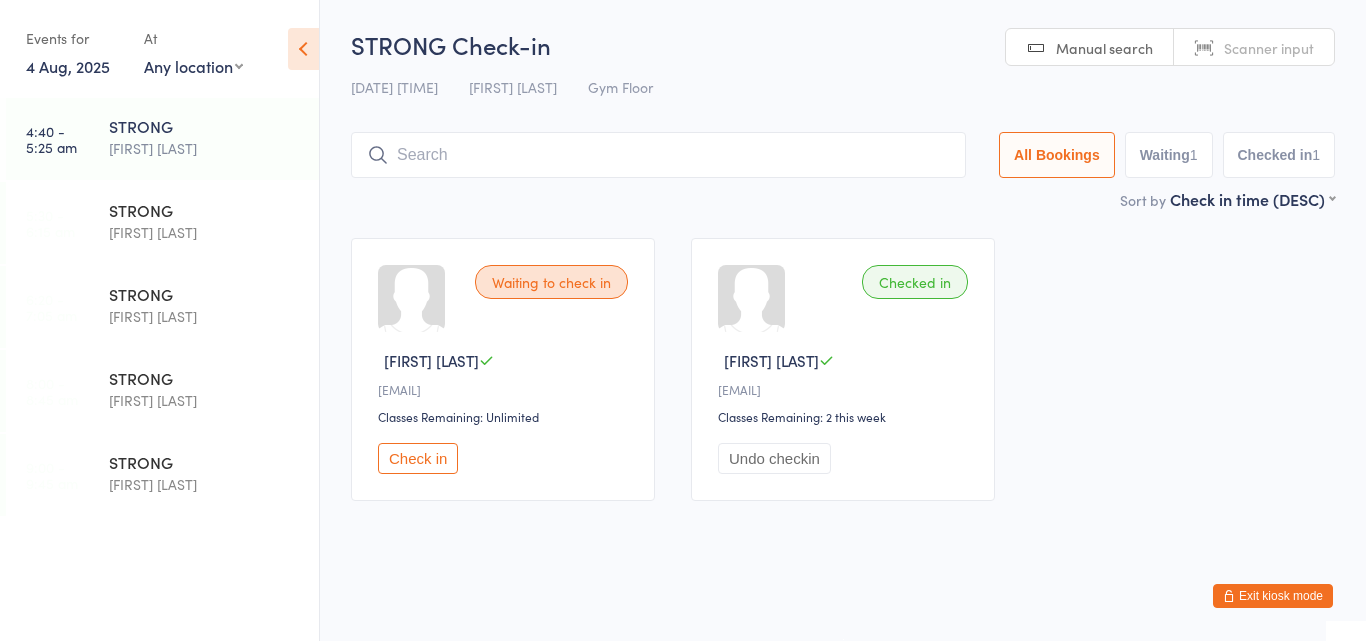 click on "Check in" at bounding box center [418, 458] 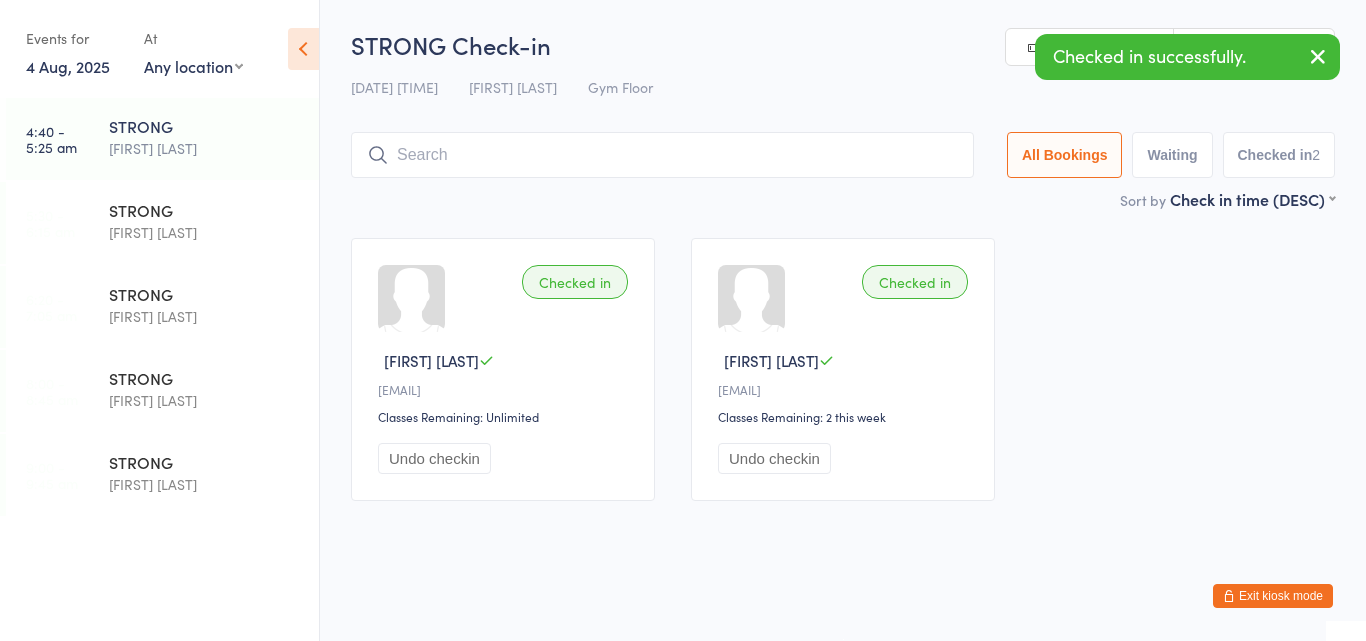click at bounding box center [662, 155] 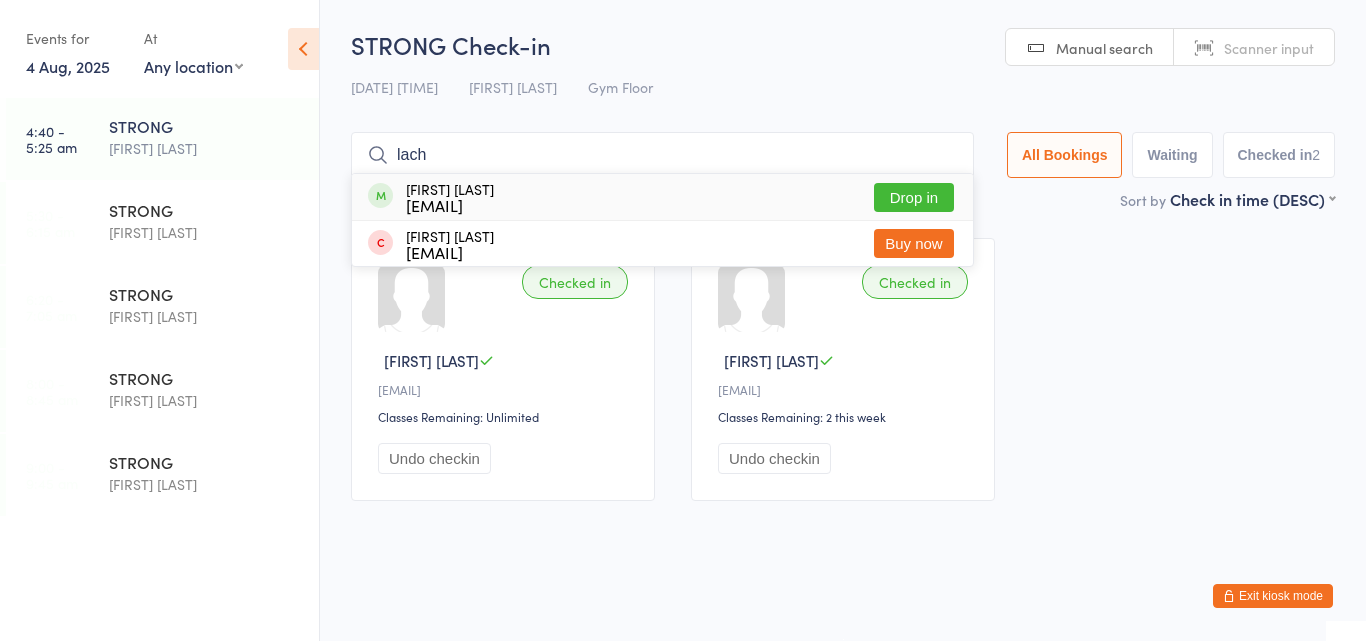 type on "lach" 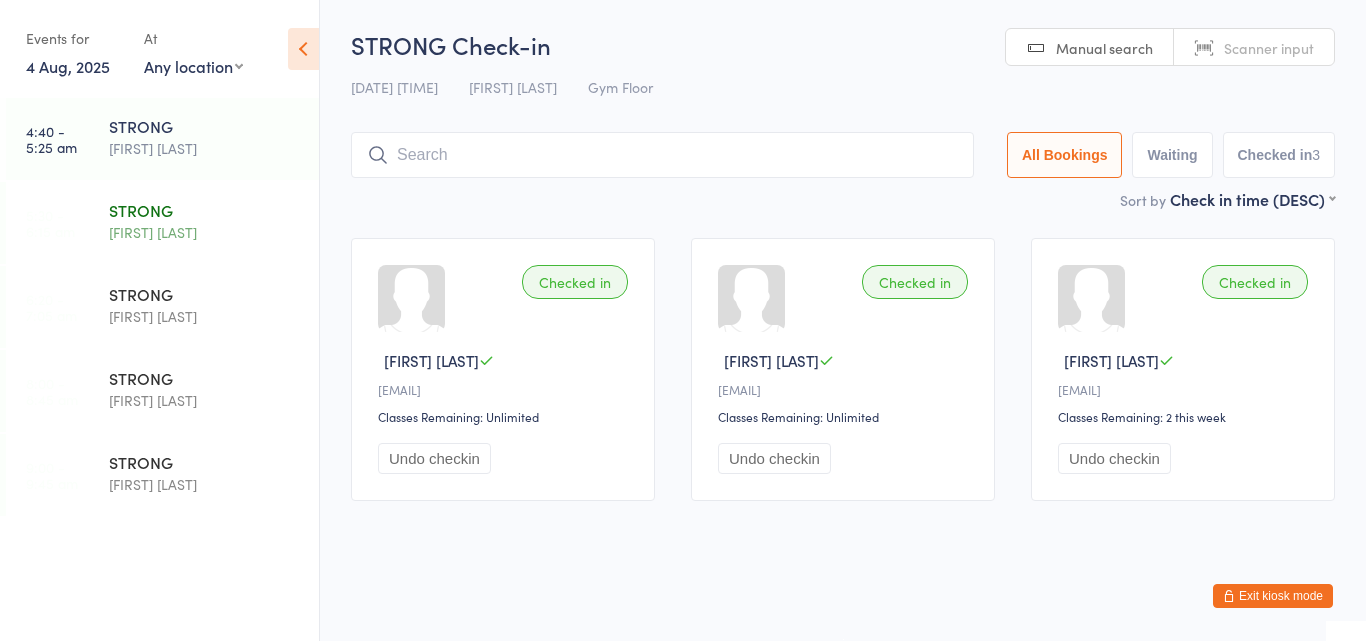 click on "[FIRST] [LAST]" at bounding box center (205, 232) 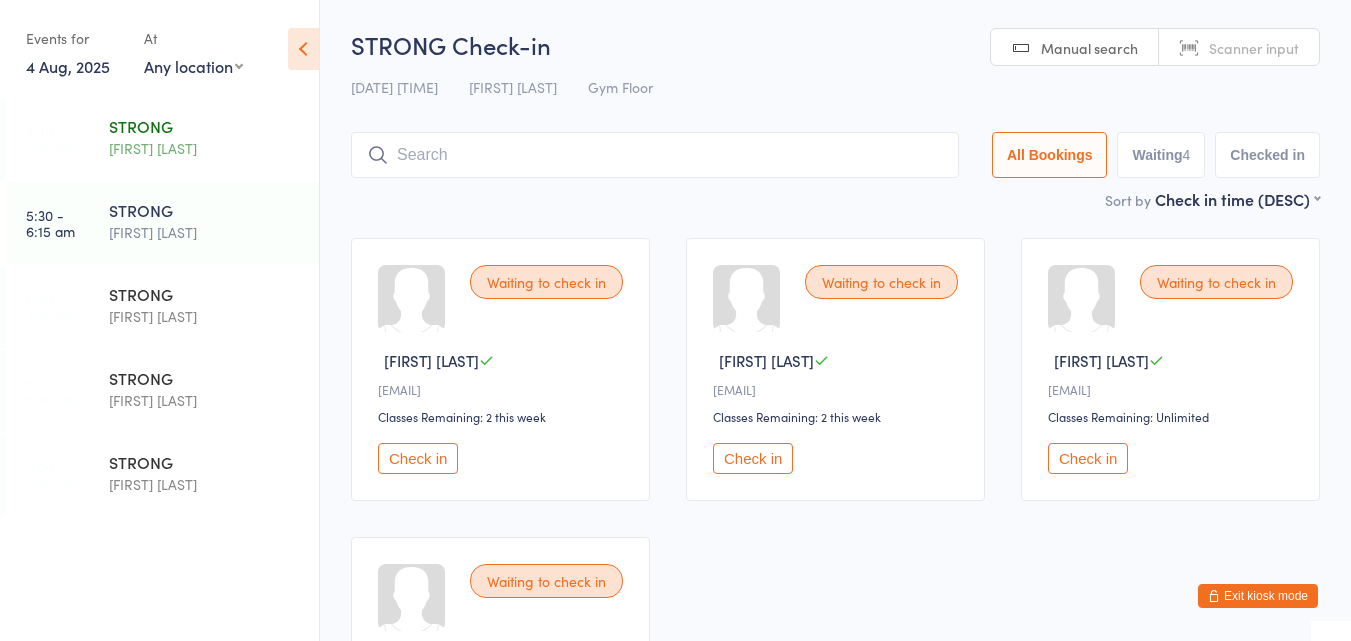 click on "[FIRST] [LAST]" at bounding box center [205, 148] 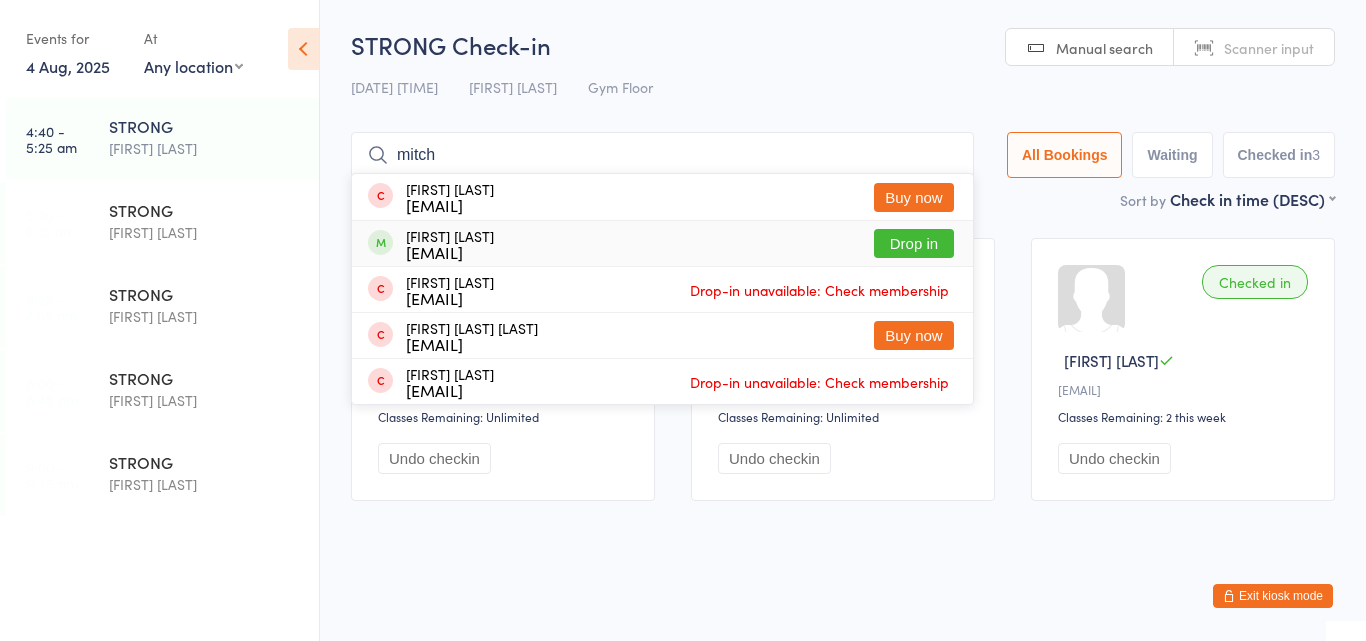 type on "mitch" 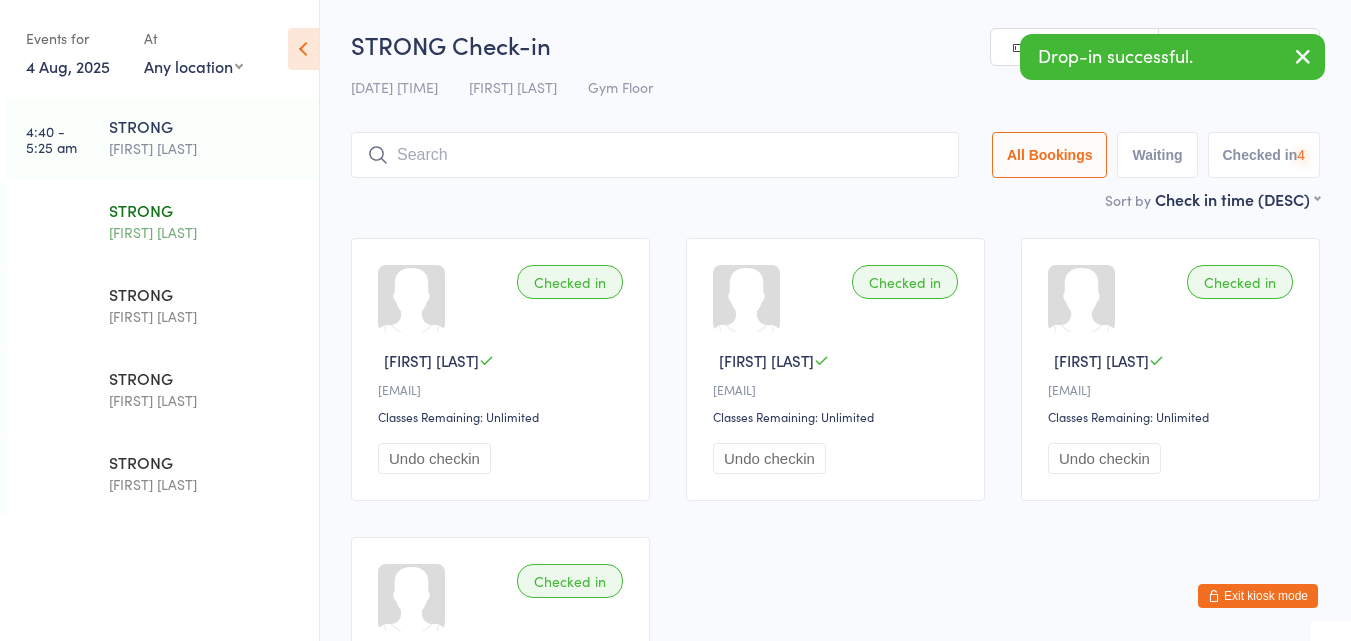 click on "[FIRST] [LAST]" at bounding box center (205, 232) 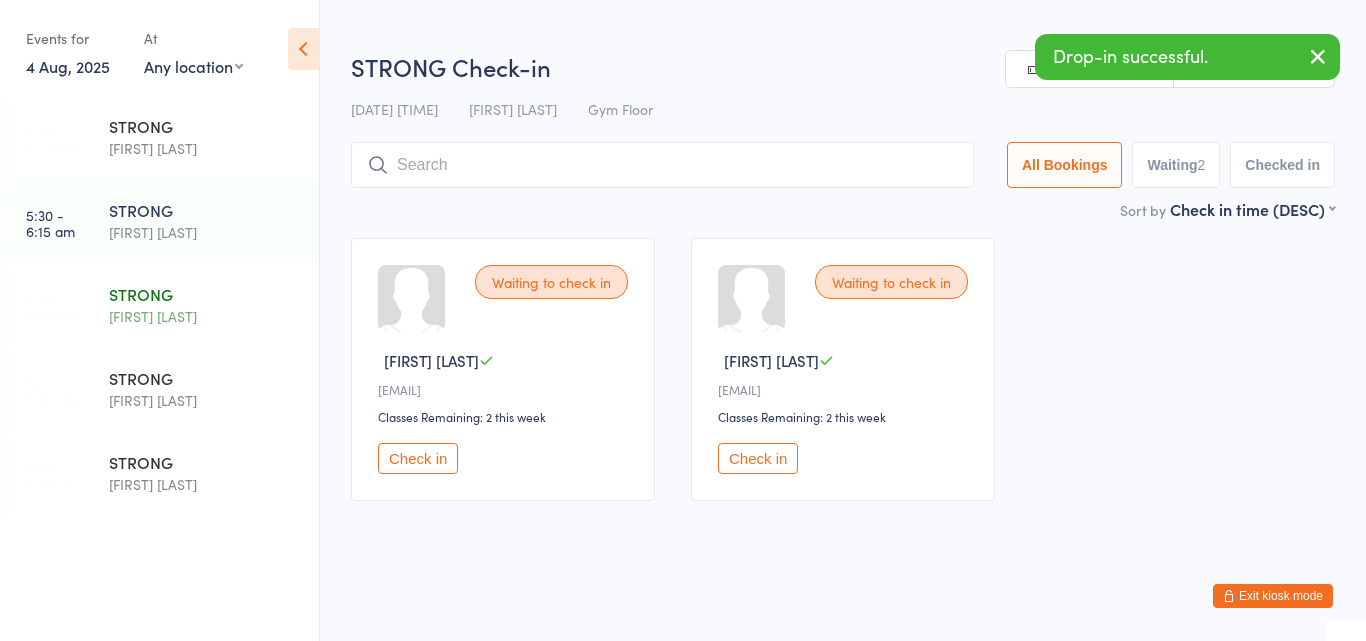 click on "STRONG" at bounding box center [205, 294] 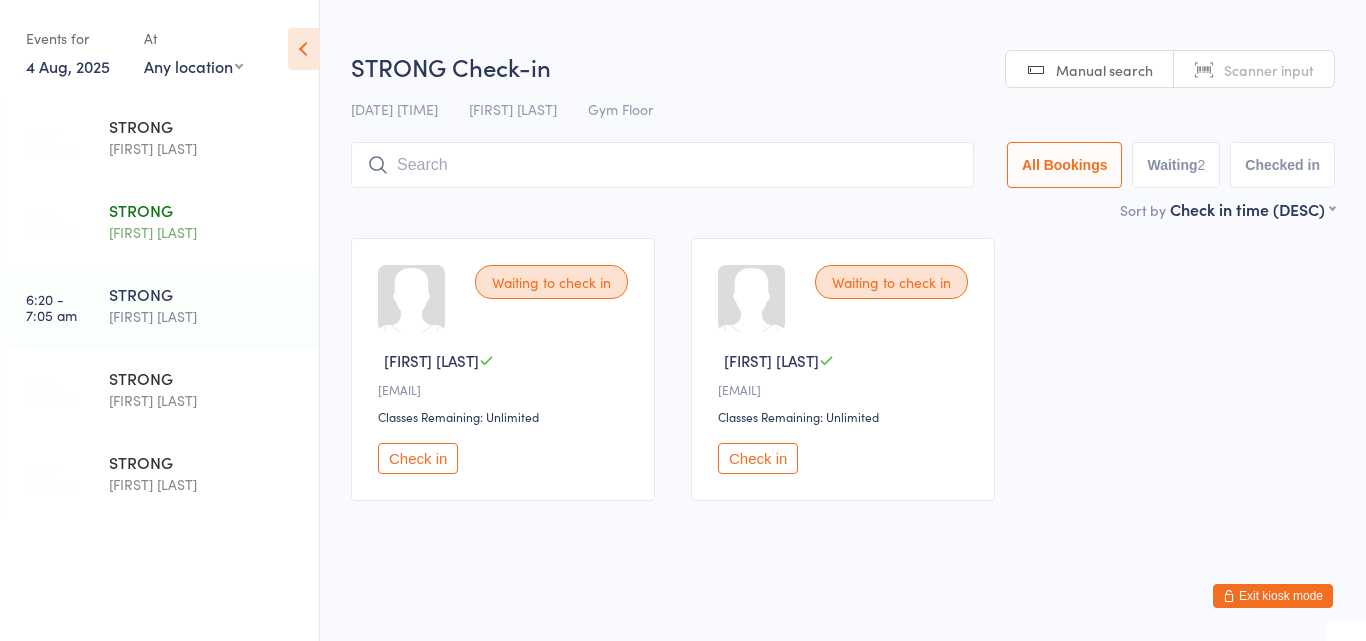 click on "STRONG" at bounding box center (205, 210) 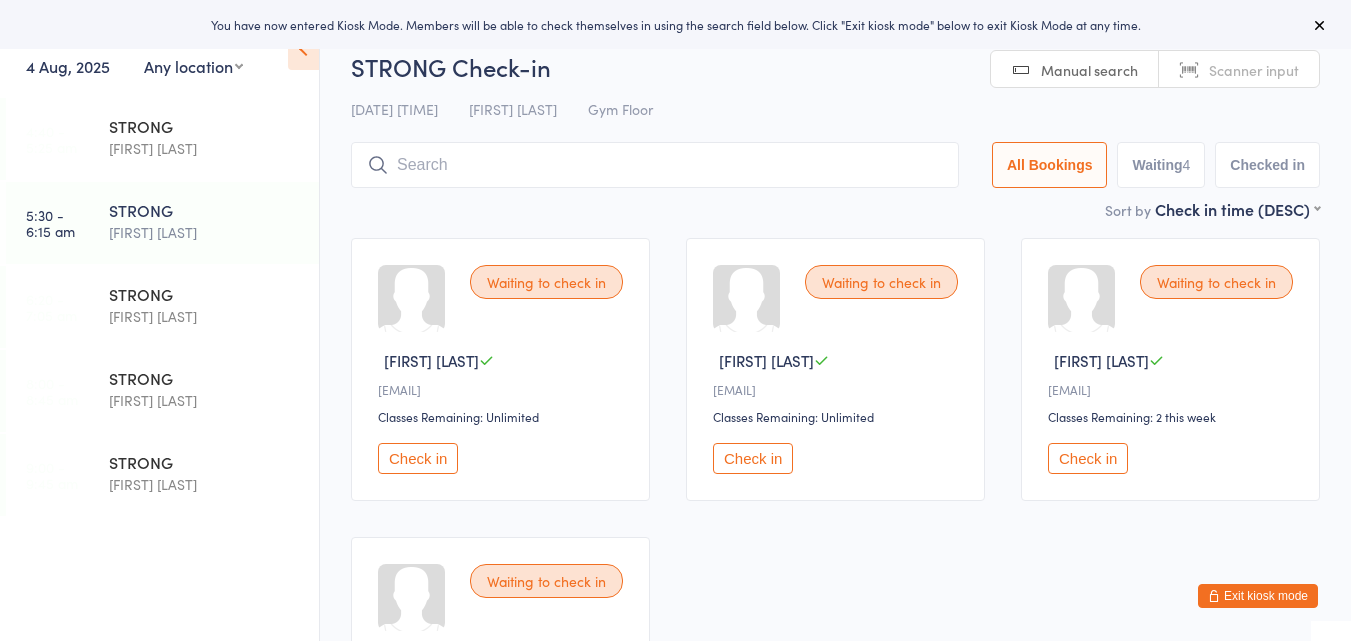 scroll, scrollTop: 0, scrollLeft: 0, axis: both 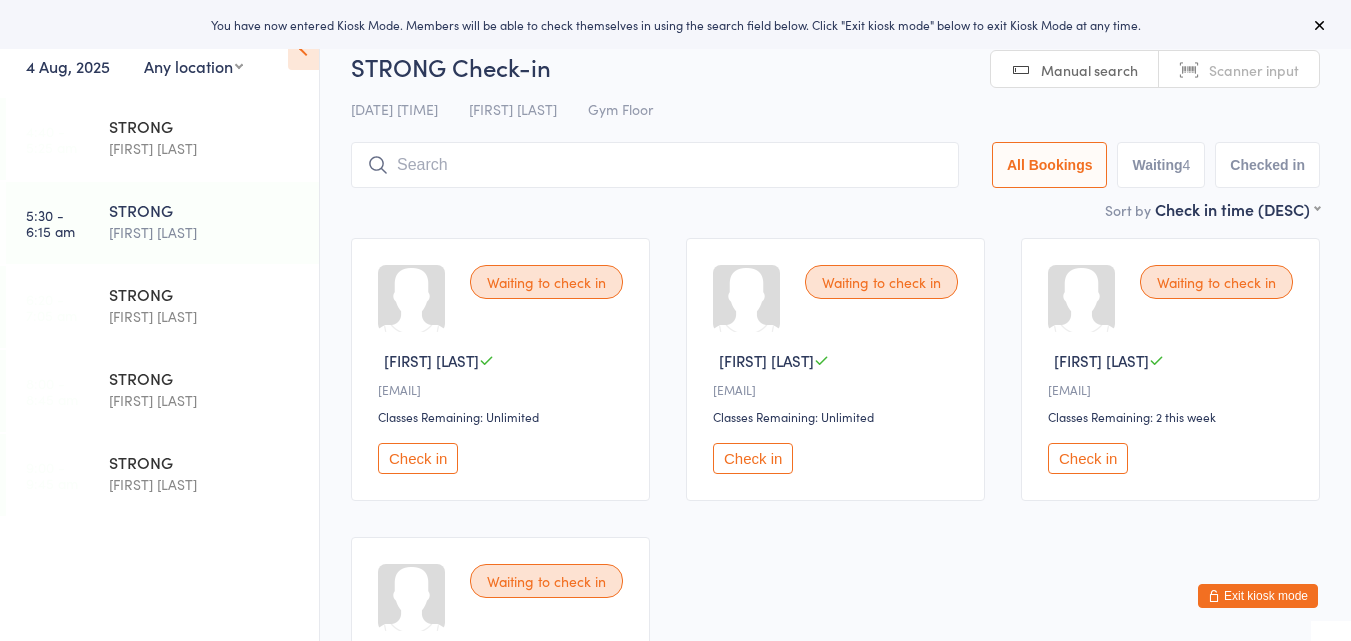 click on "Check in" at bounding box center (753, 458) 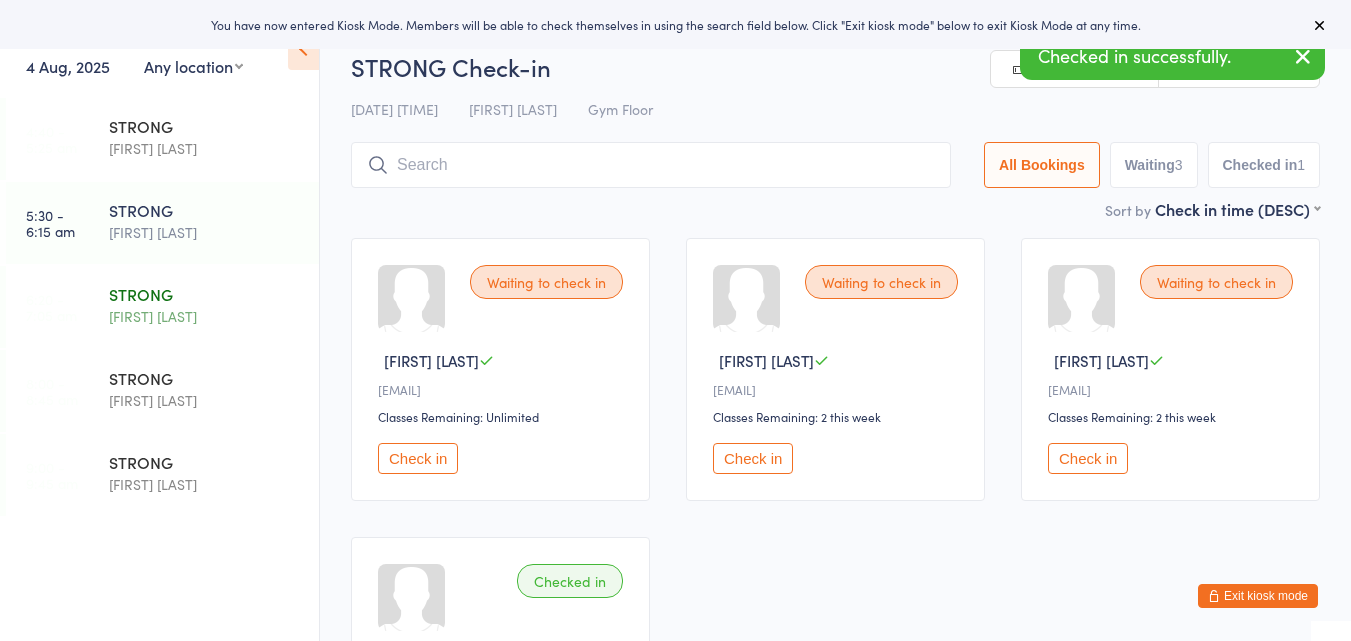 click on "STRONG [FIRST] [LAST]" at bounding box center [214, 305] 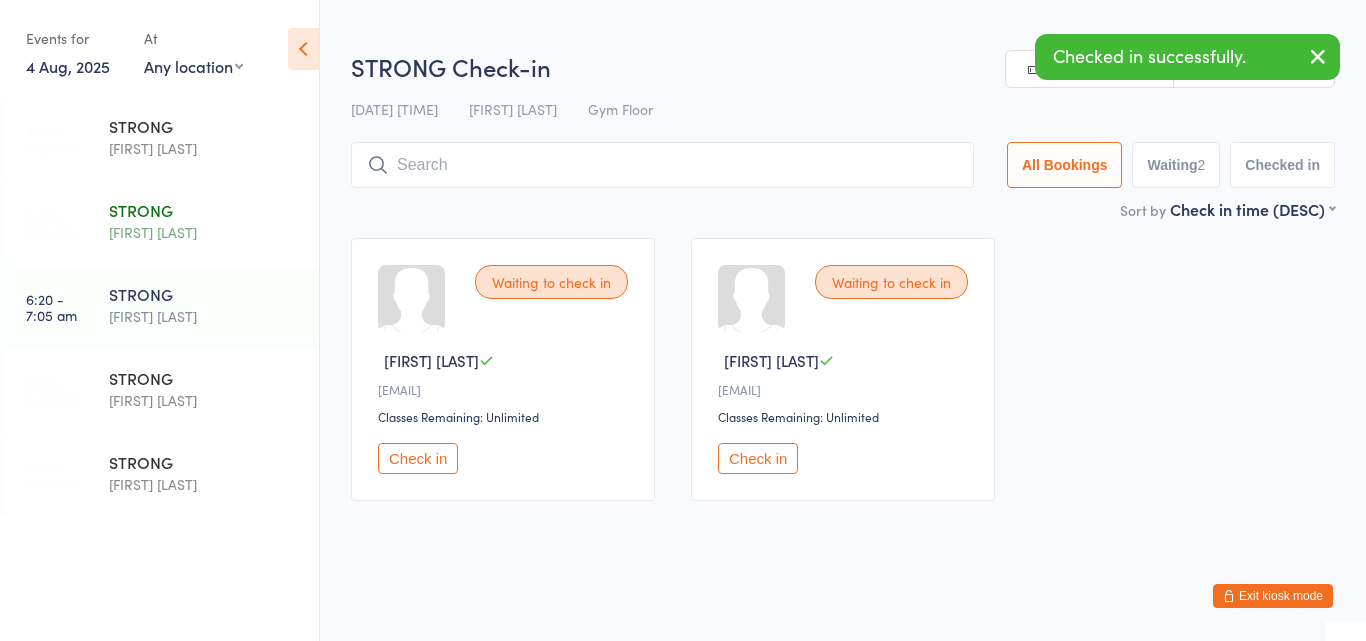 click on "[FIRST] [LAST]" at bounding box center [205, 232] 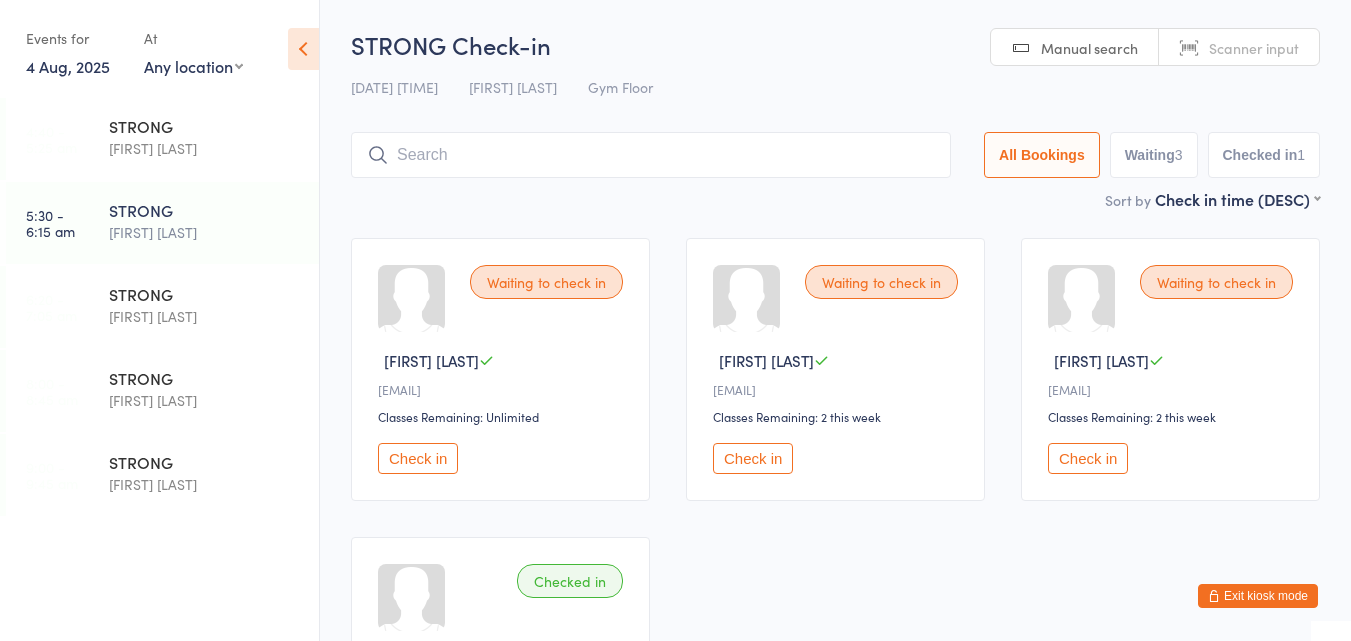 click on "Check in" at bounding box center (753, 458) 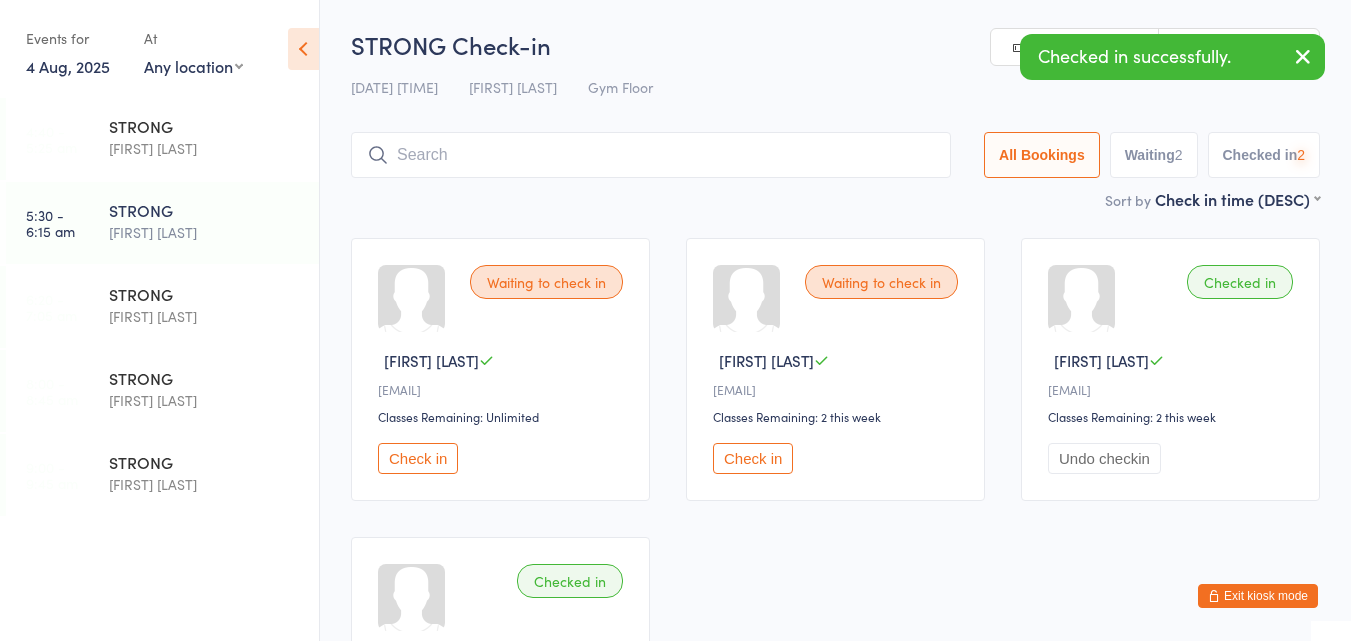 click on "Check in" at bounding box center [753, 458] 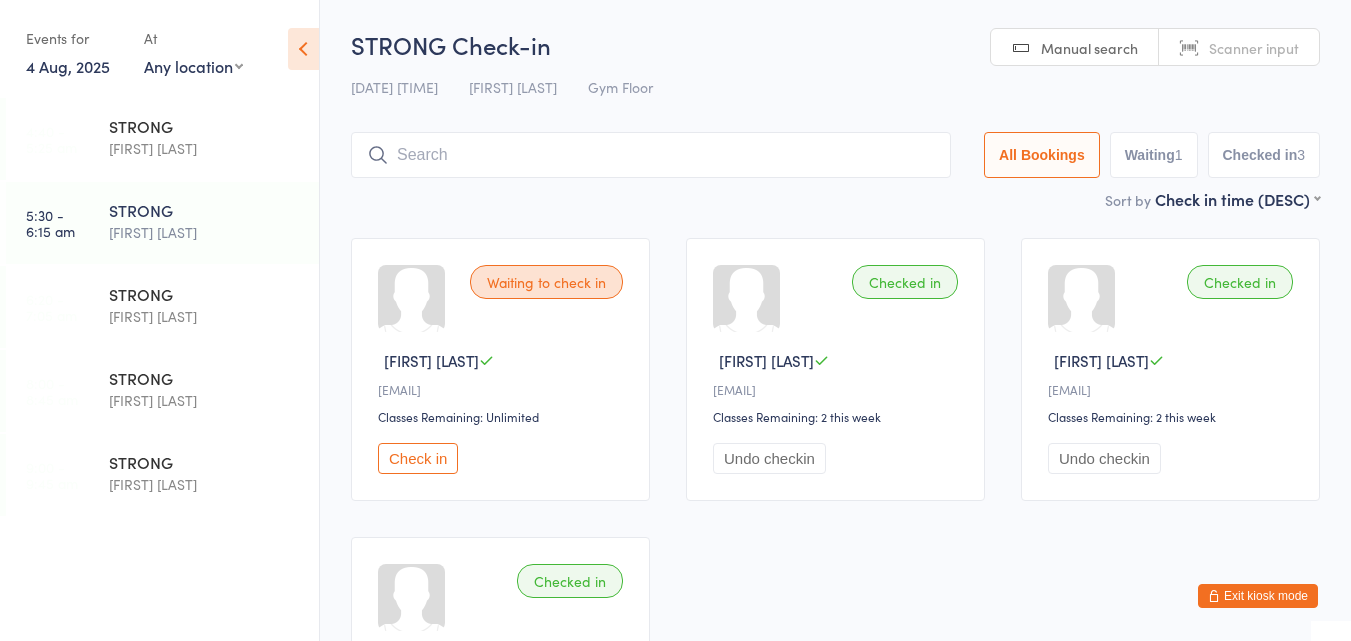 click at bounding box center (651, 155) 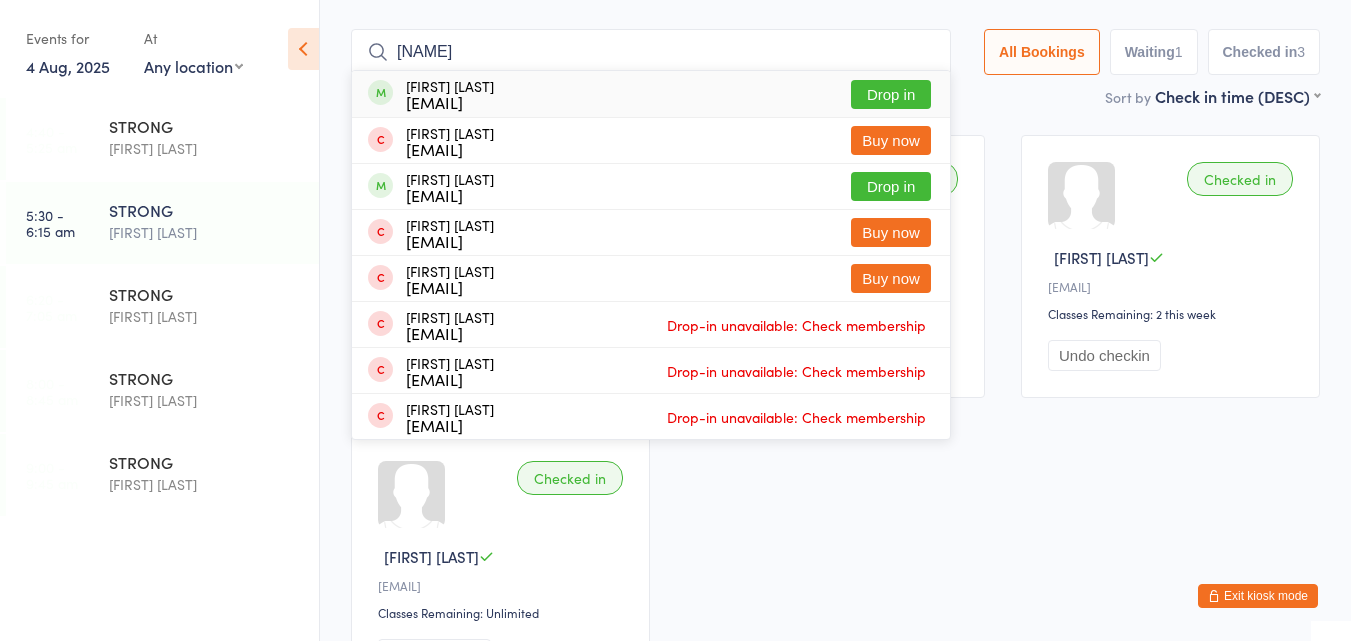 type on "carlos" 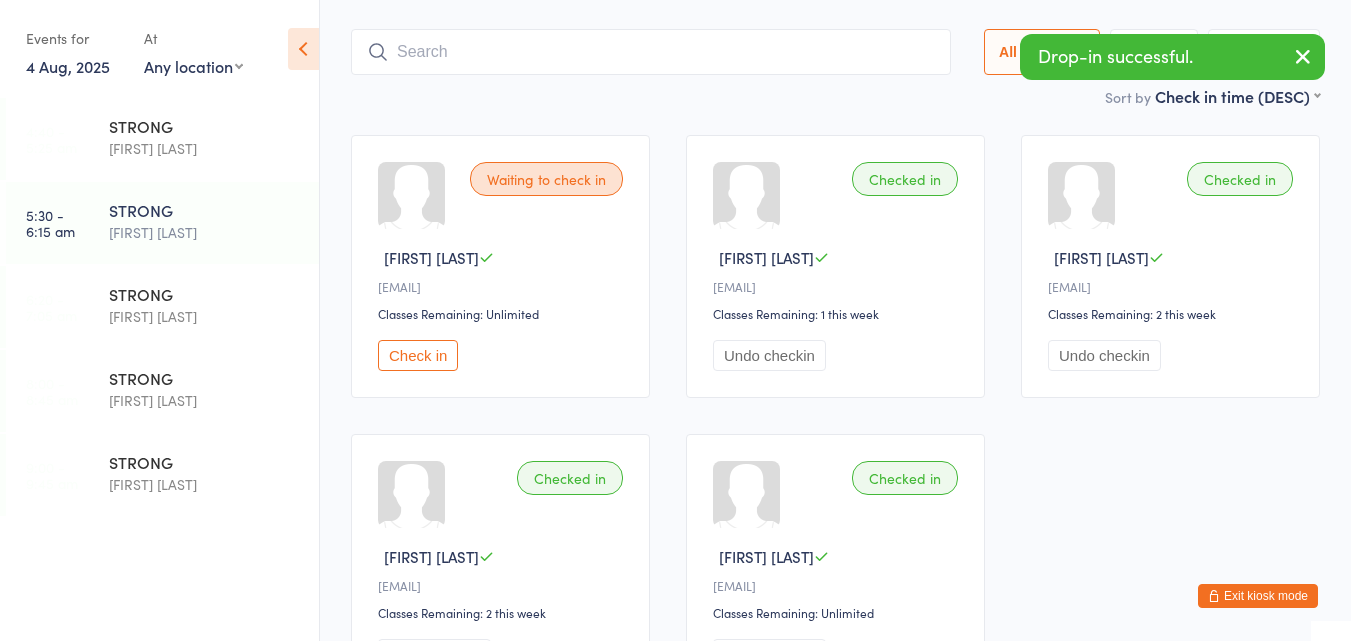 click at bounding box center (651, 52) 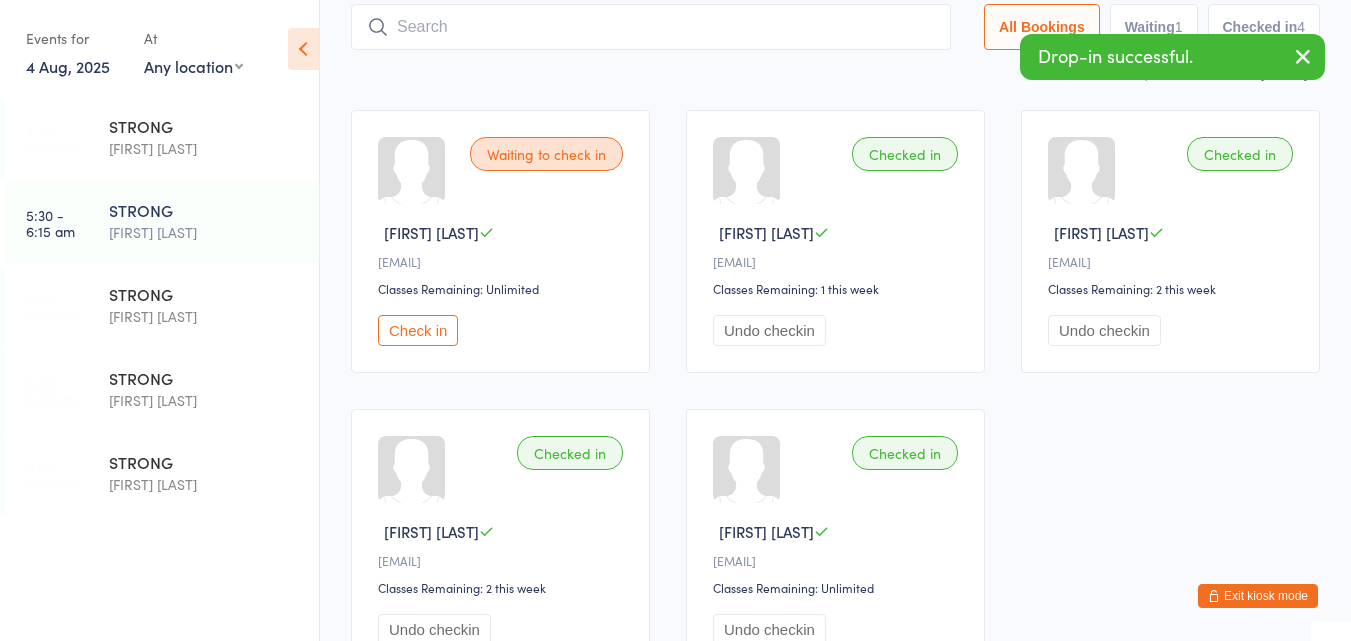 scroll, scrollTop: 132, scrollLeft: 0, axis: vertical 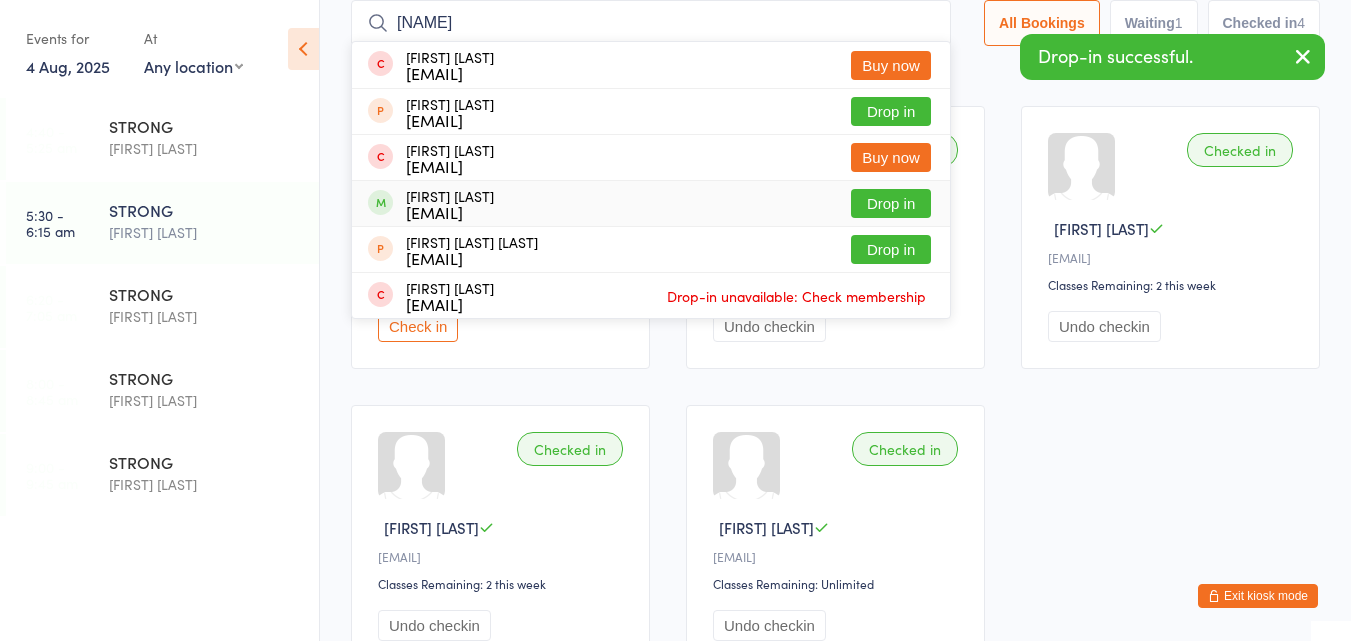 type on "jono" 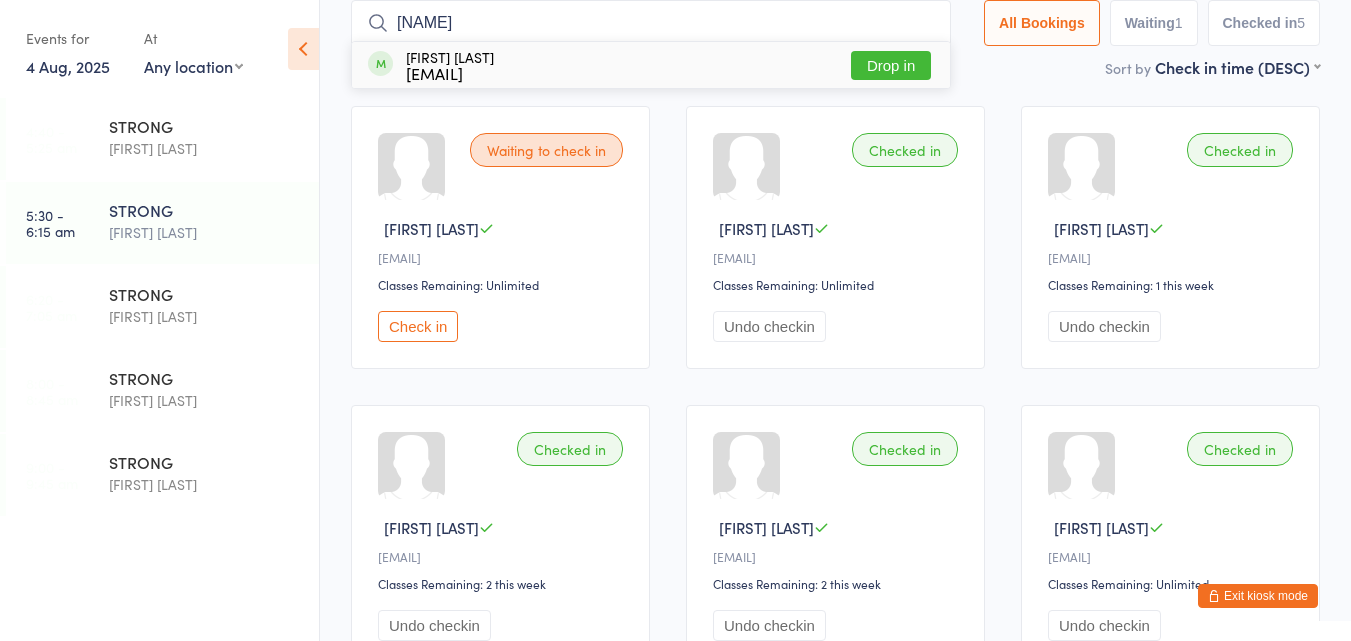 type on "anous" 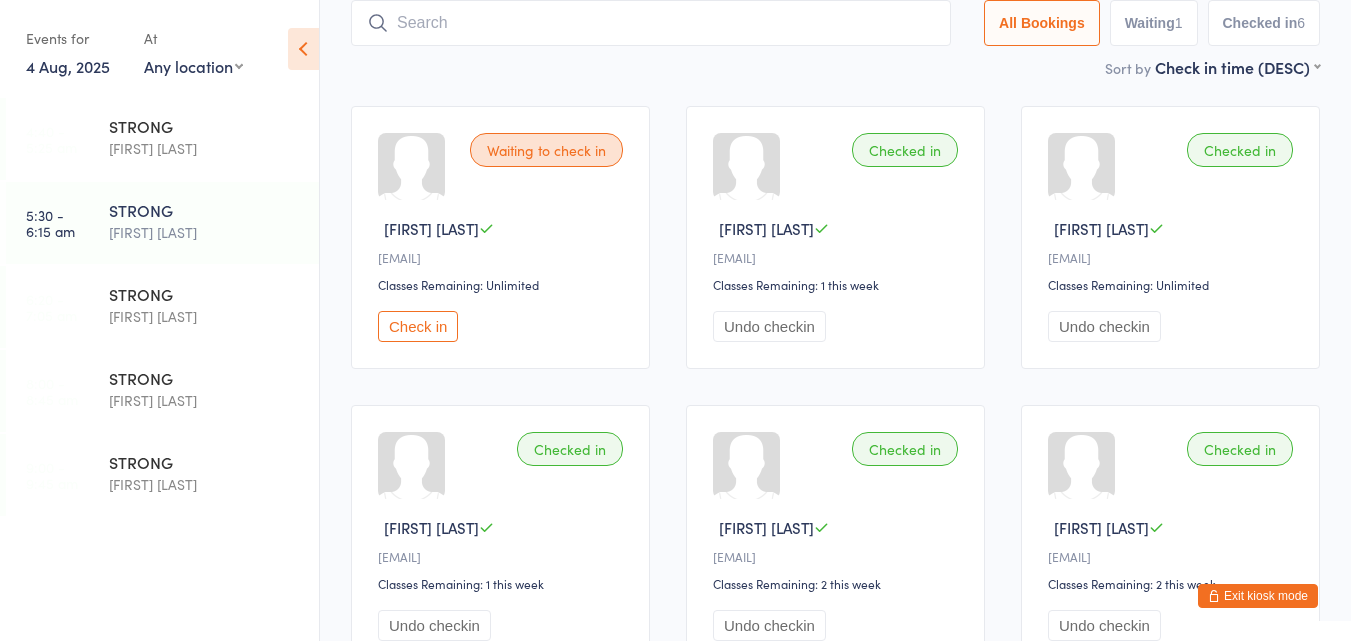 click on "Check in" at bounding box center (418, 326) 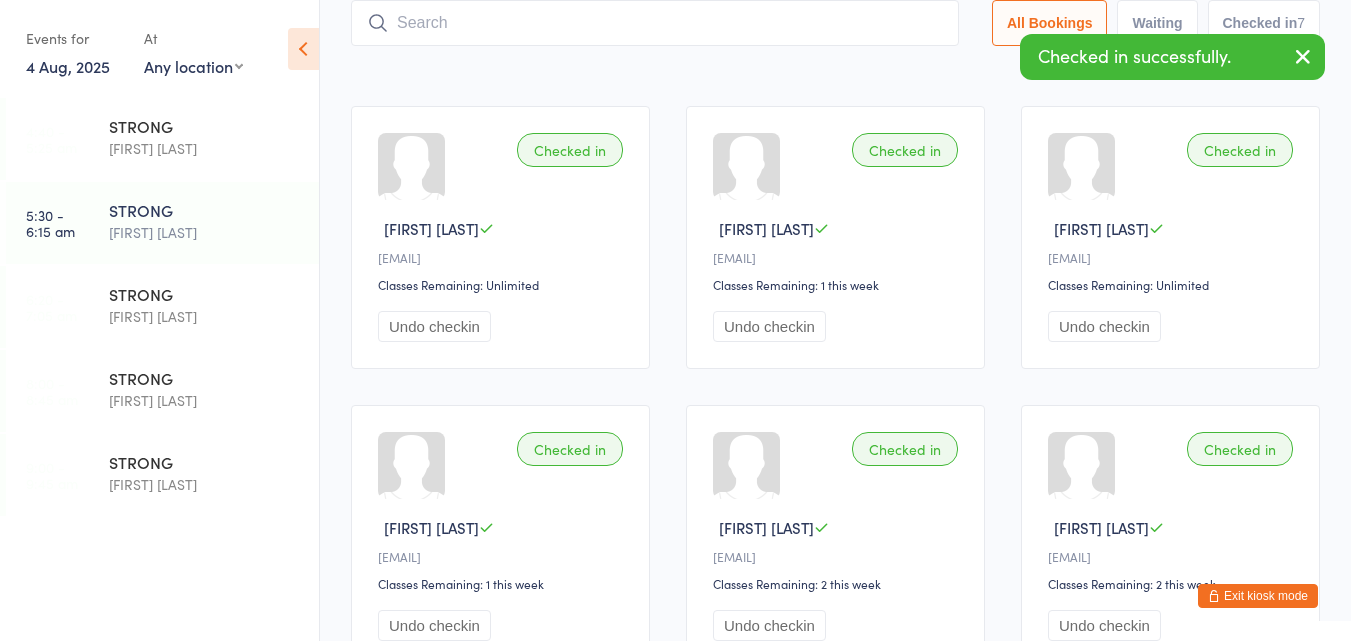 click at bounding box center (655, 23) 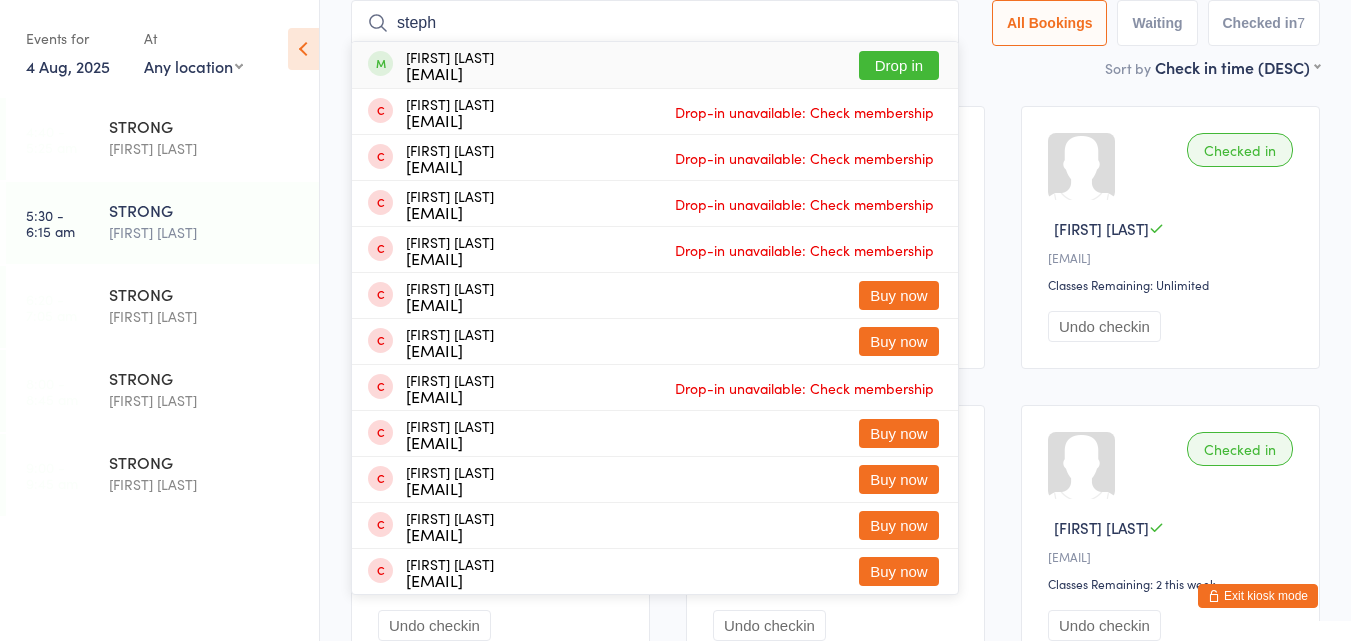 type on "steph" 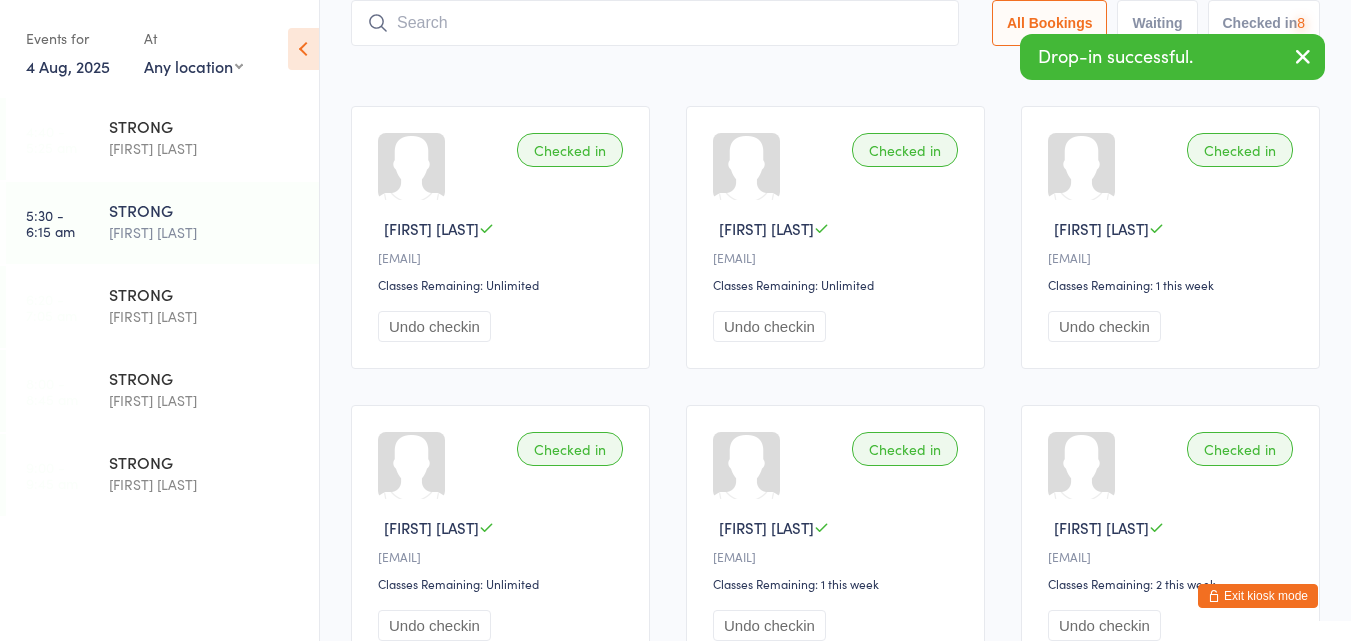 click at bounding box center [655, 23] 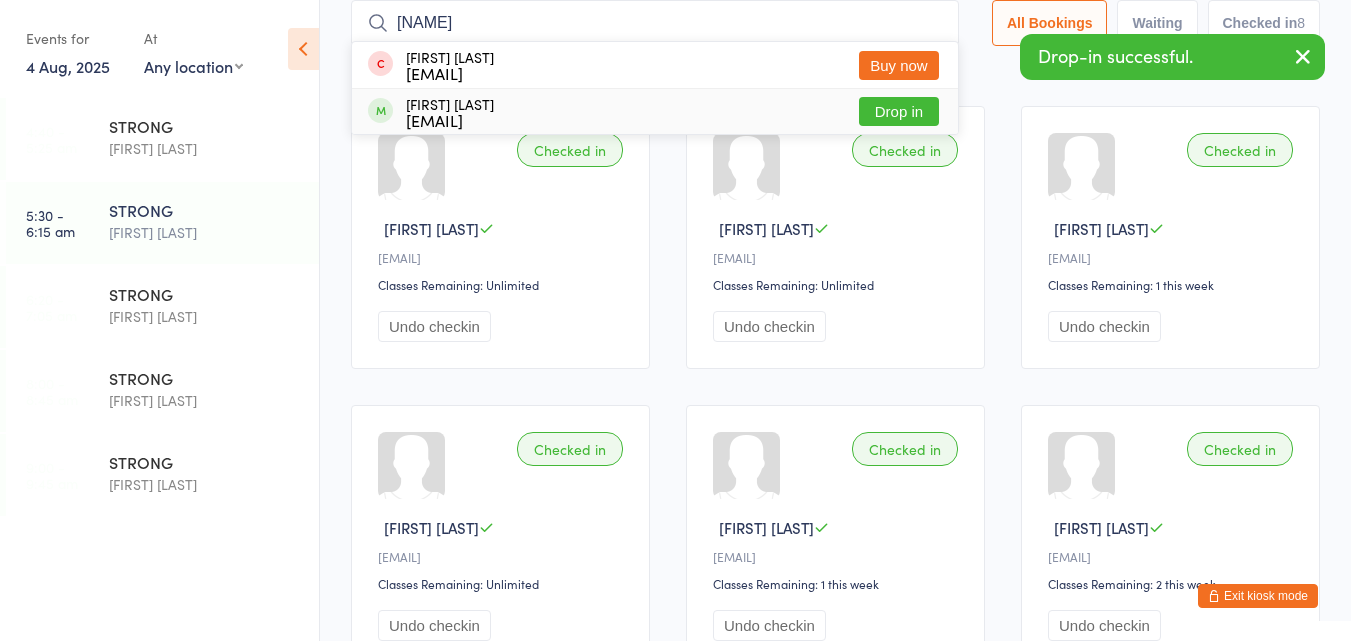 type on "jill" 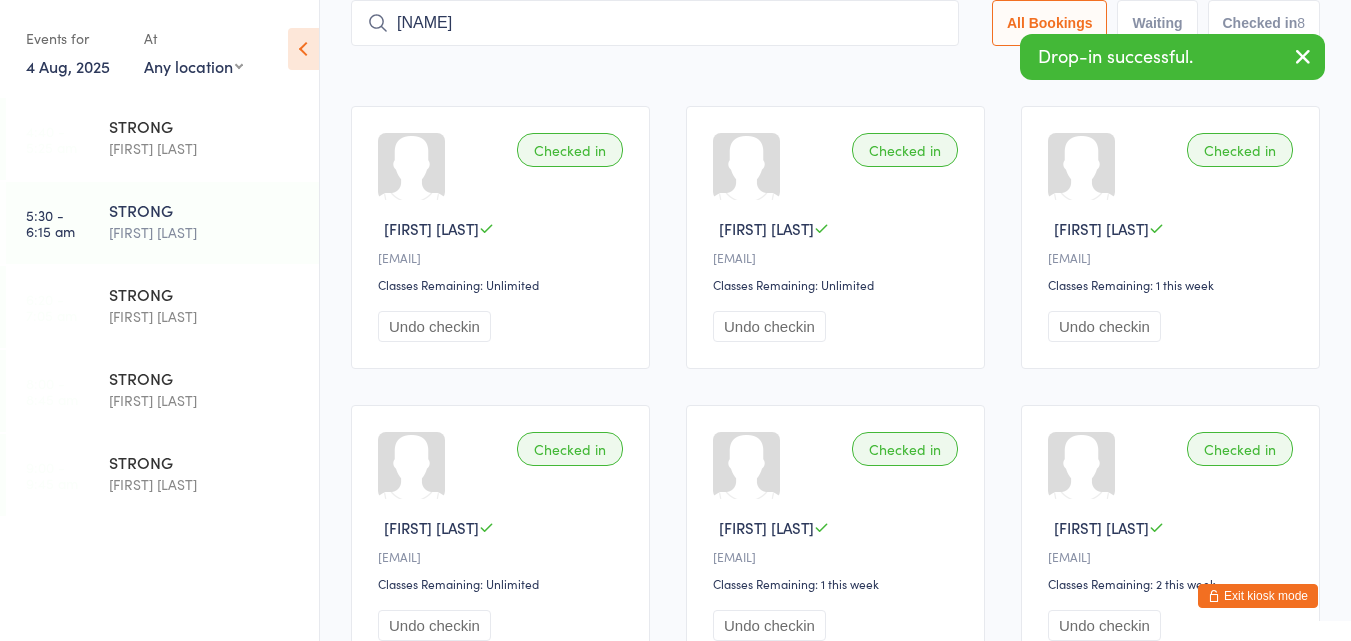 type 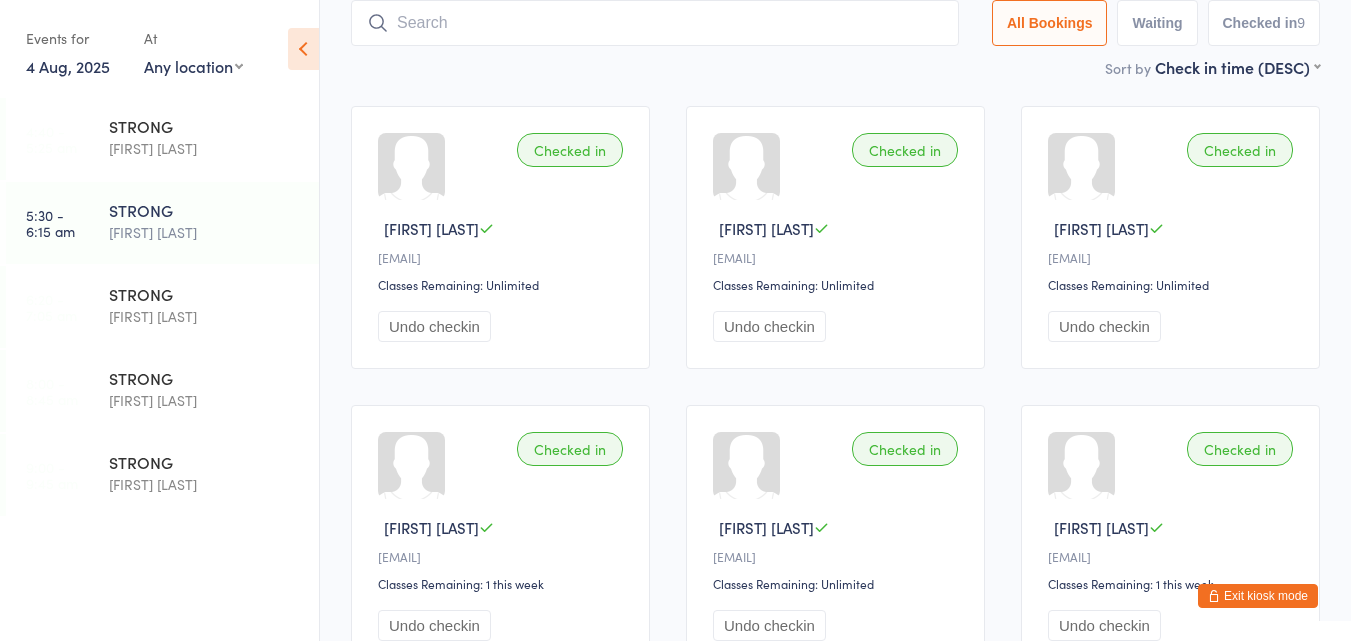 click on "Exit kiosk mode" at bounding box center (1258, 596) 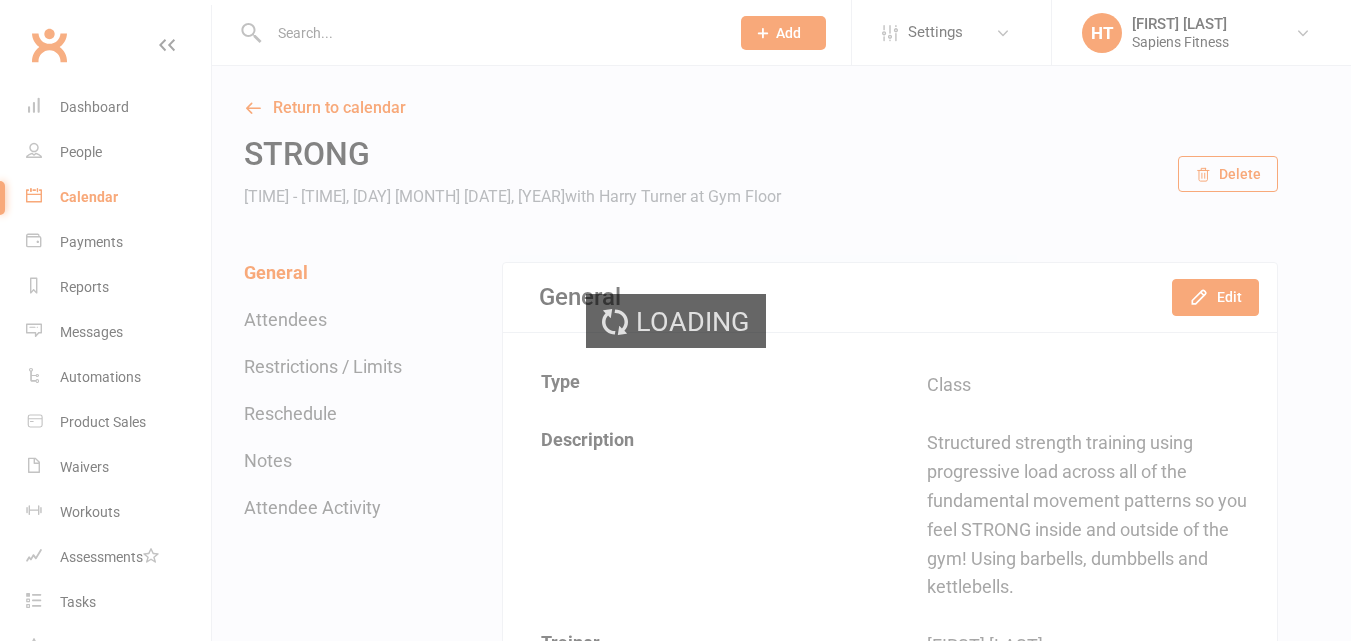 scroll, scrollTop: 0, scrollLeft: 0, axis: both 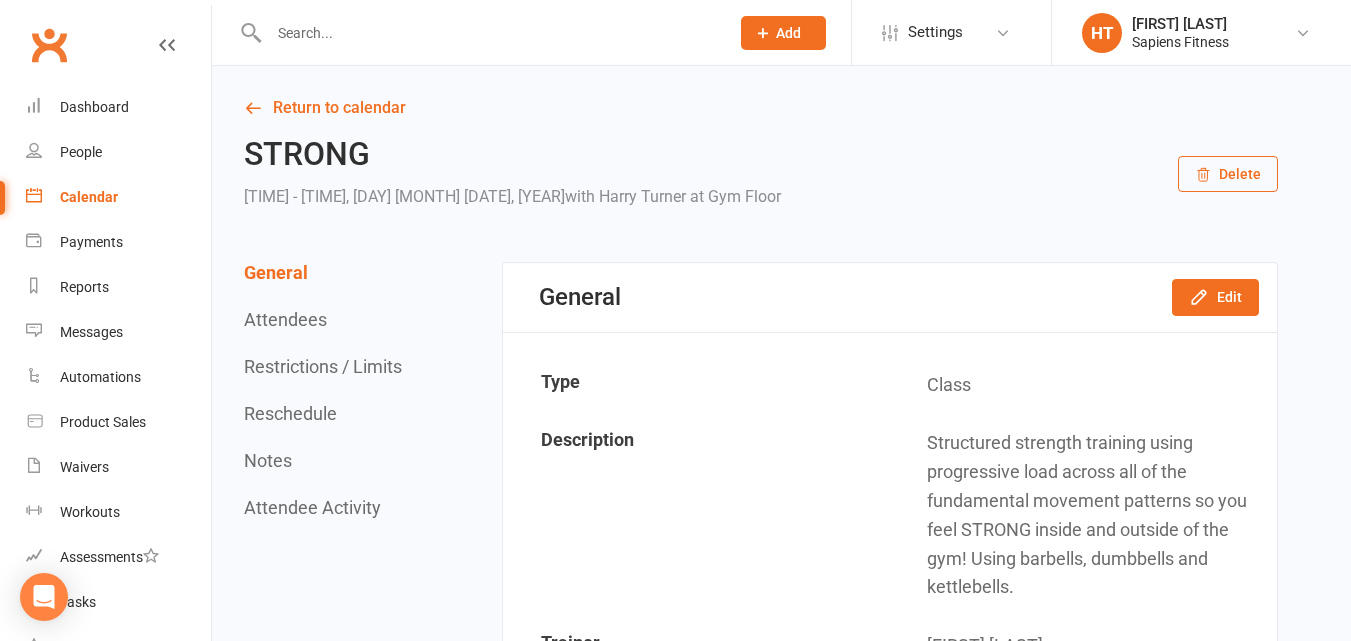 click at bounding box center (489, 33) 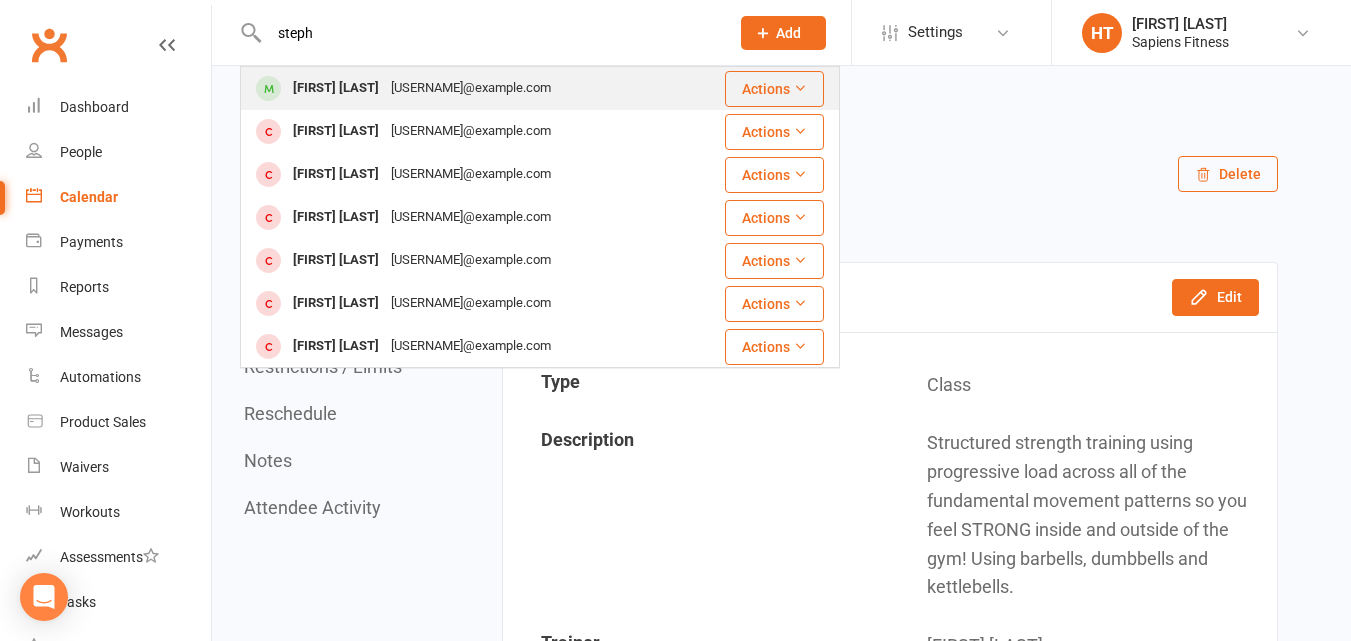 type on "steph" 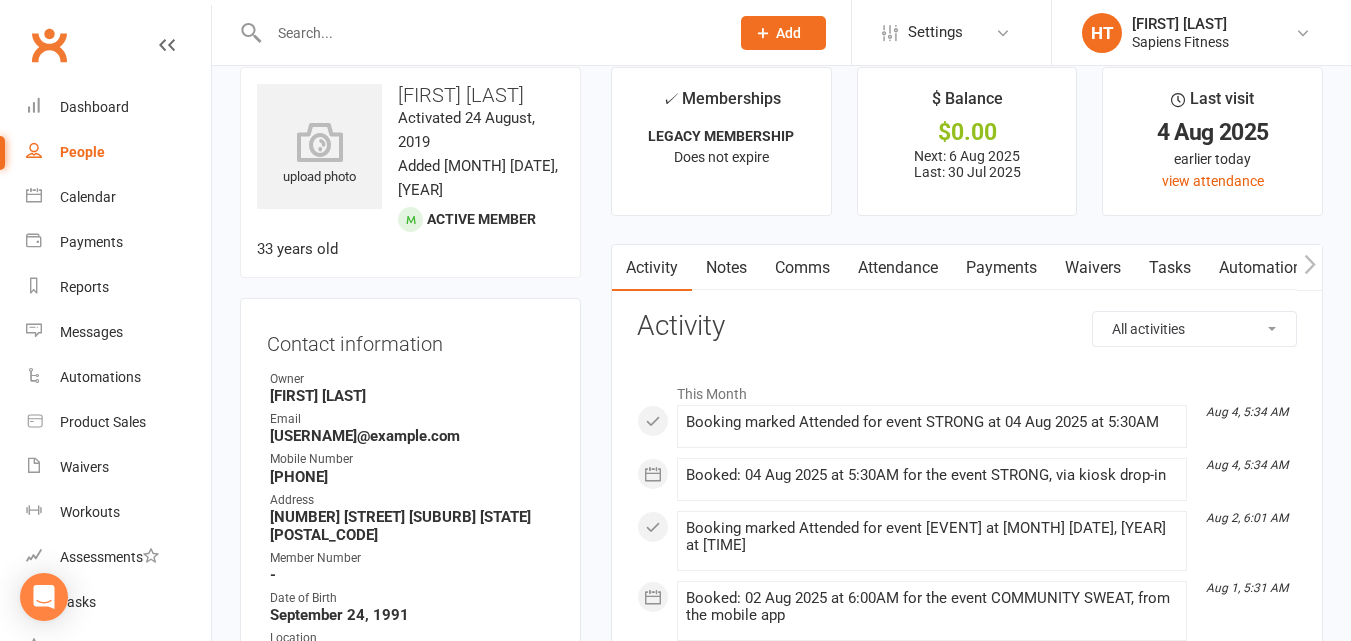 scroll, scrollTop: 0, scrollLeft: 0, axis: both 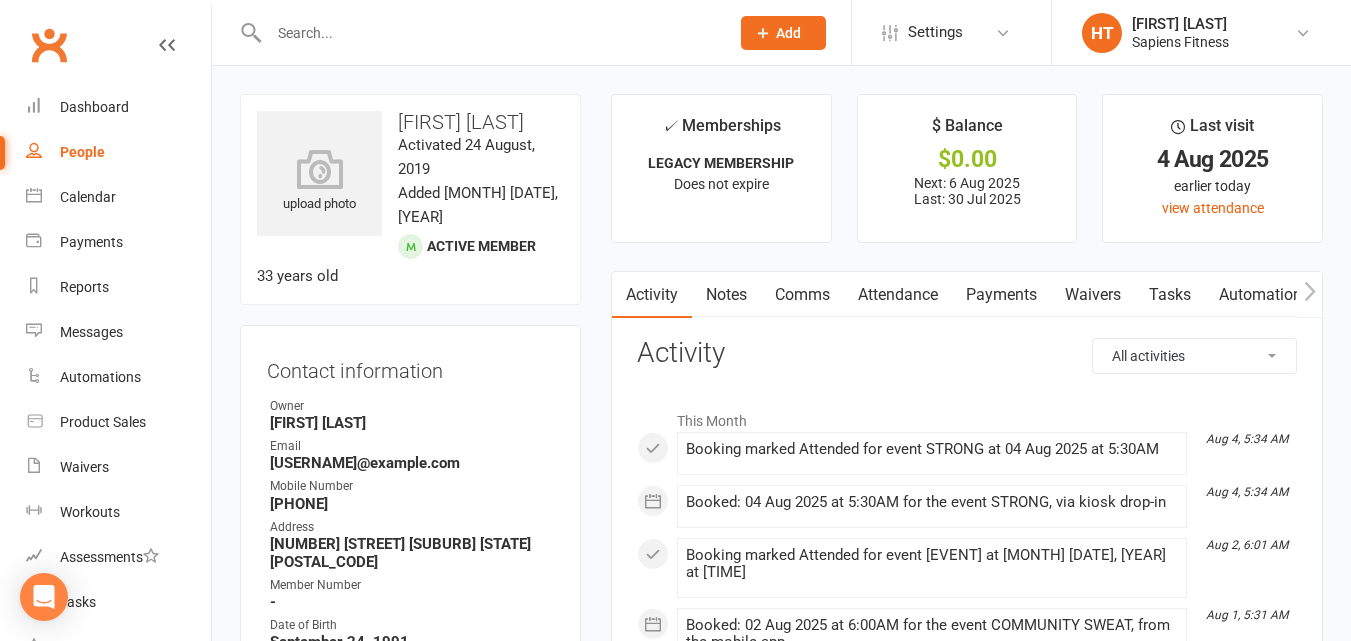 click 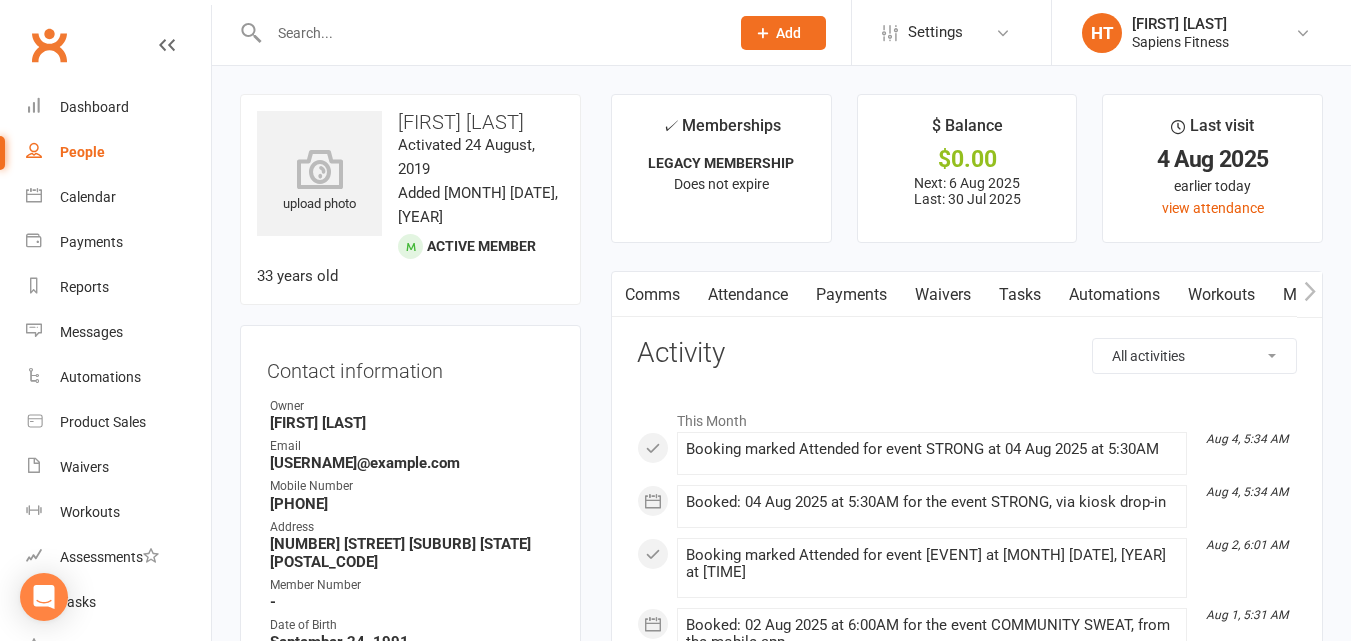 scroll, scrollTop: 0, scrollLeft: 150, axis: horizontal 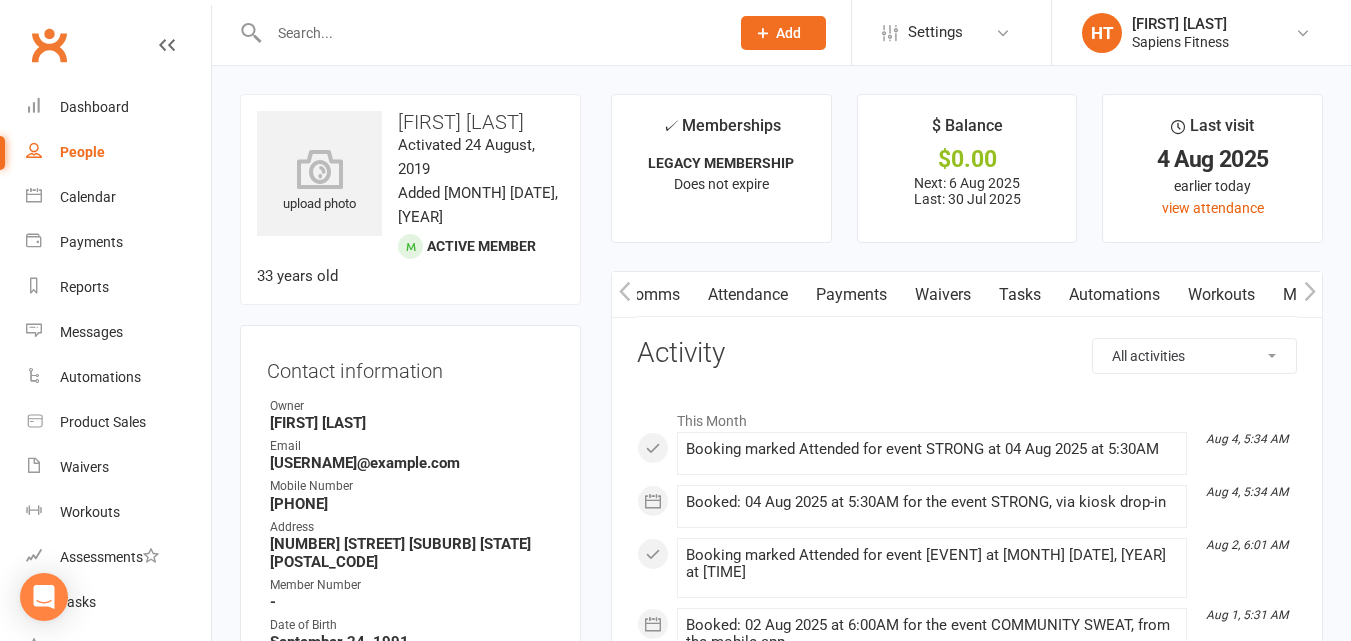 click on "Attendance" at bounding box center (748, 295) 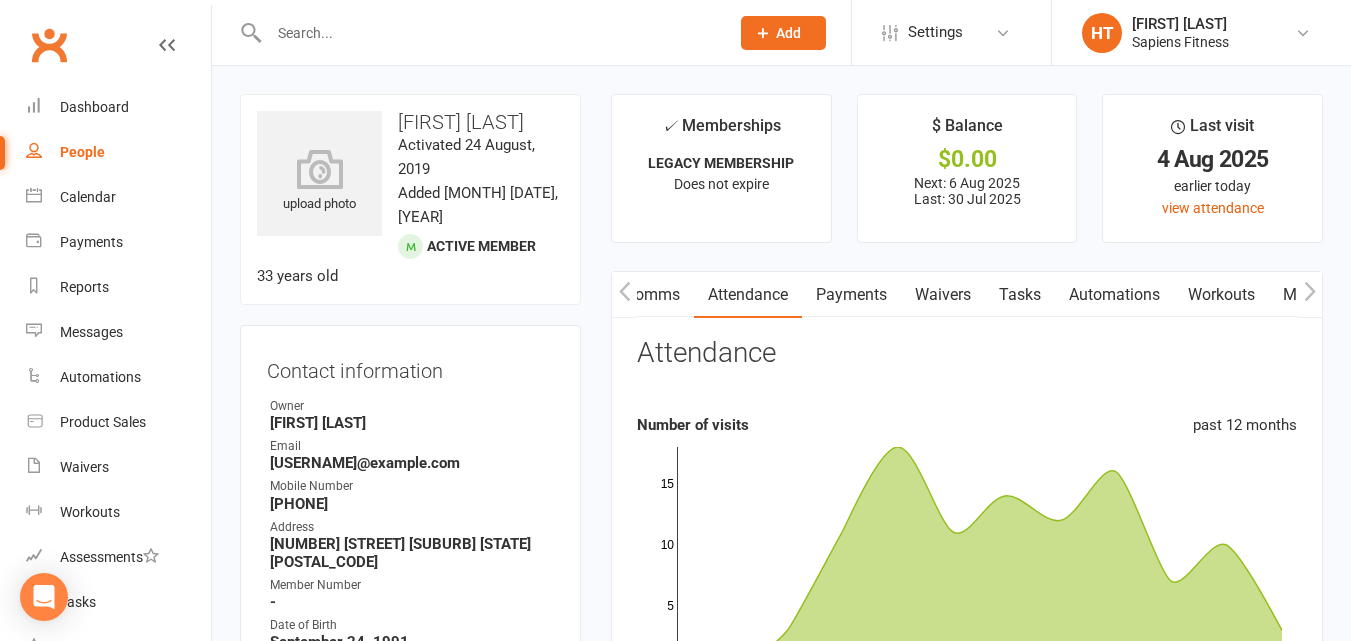 scroll, scrollTop: 538, scrollLeft: 0, axis: vertical 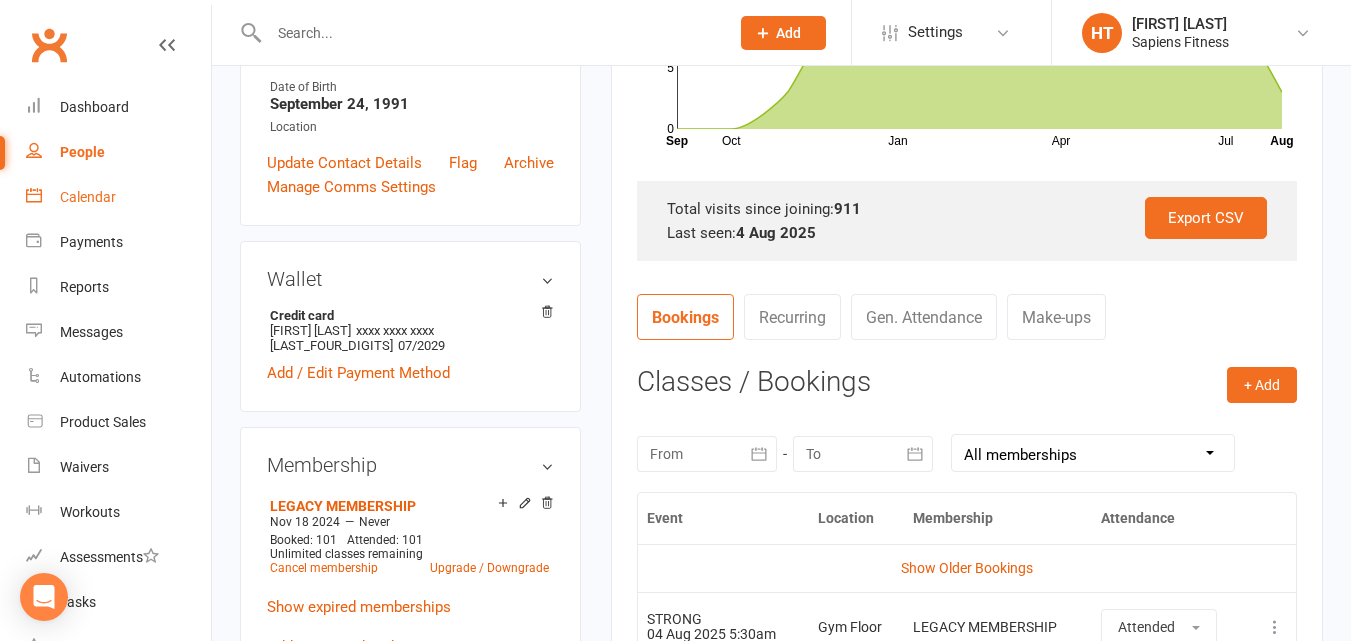 click on "Calendar" at bounding box center (88, 197) 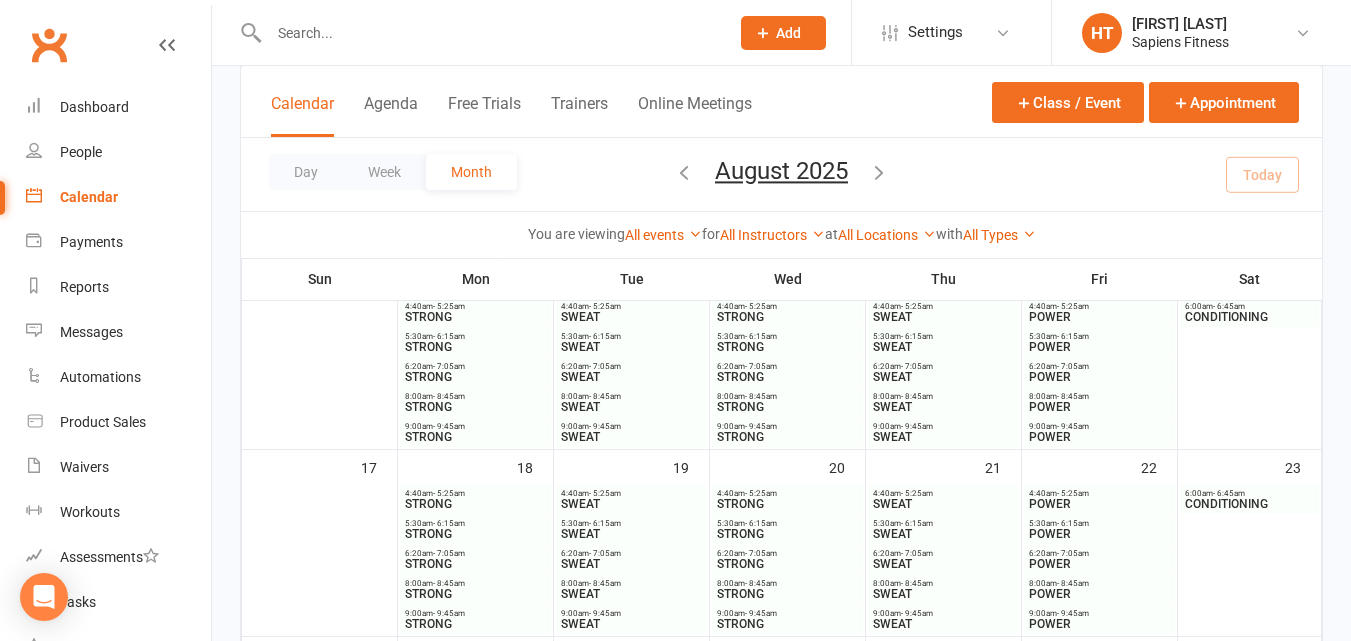scroll, scrollTop: 0, scrollLeft: 0, axis: both 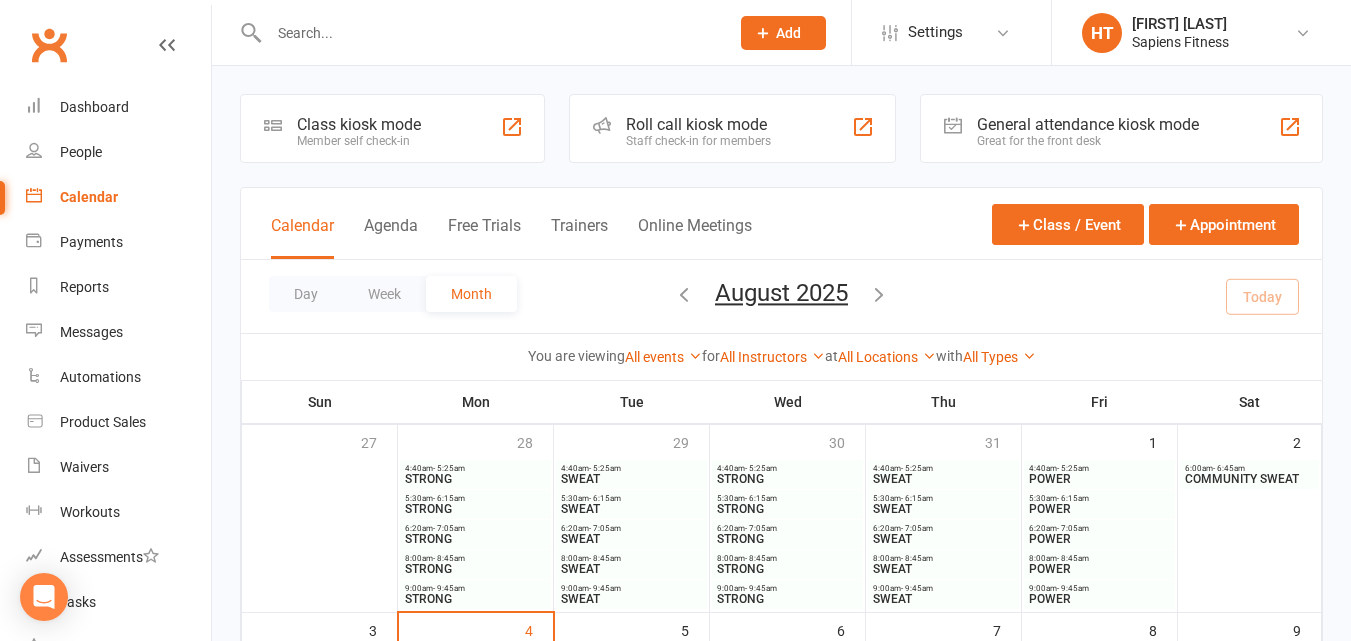 click on "Member self check-in" at bounding box center [359, 141] 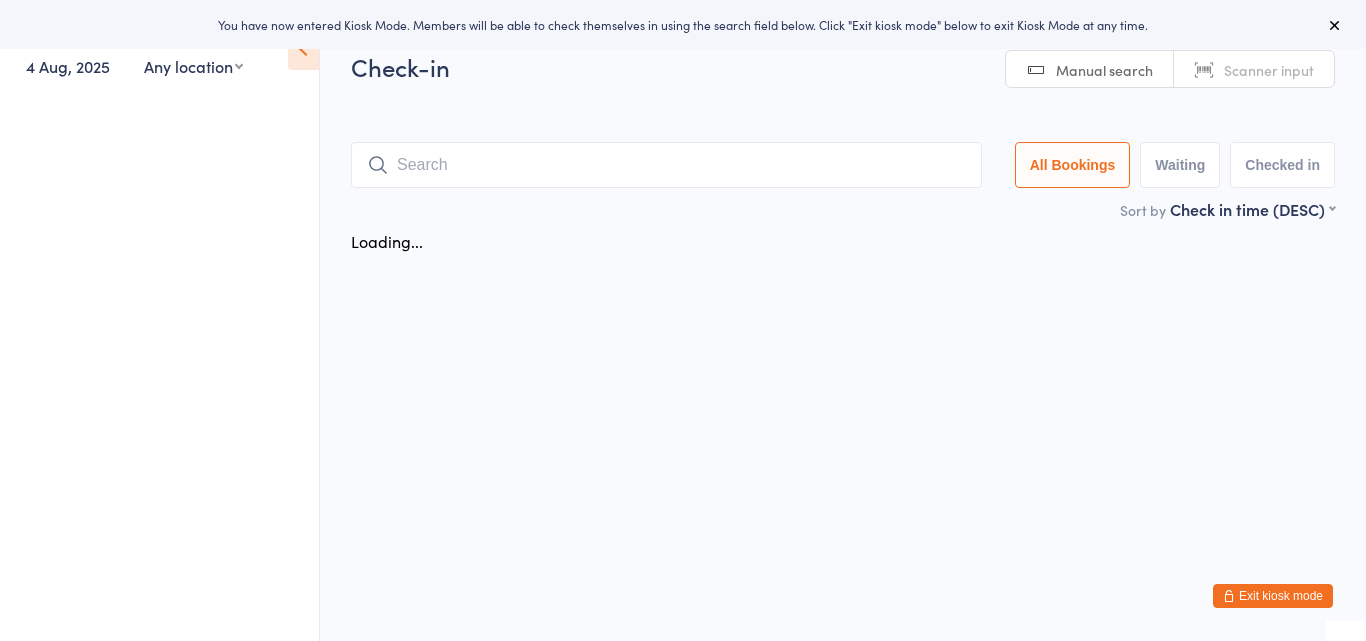 scroll, scrollTop: 0, scrollLeft: 0, axis: both 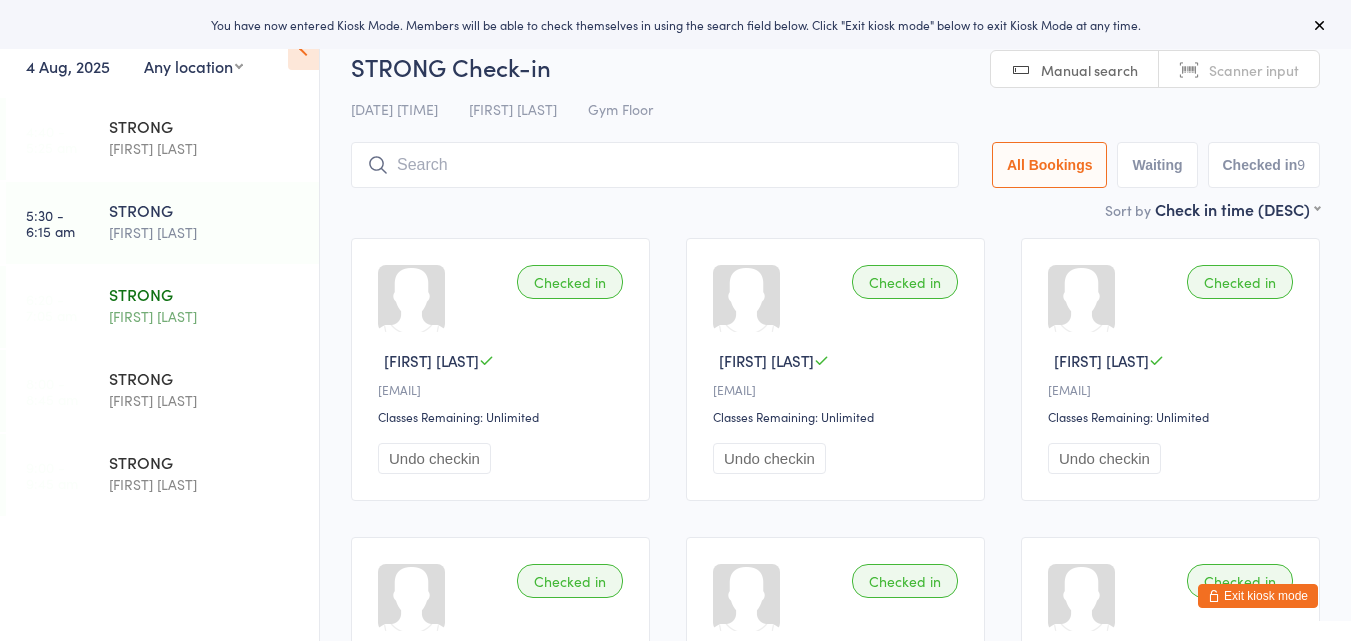 click on "STRONG" at bounding box center [205, 294] 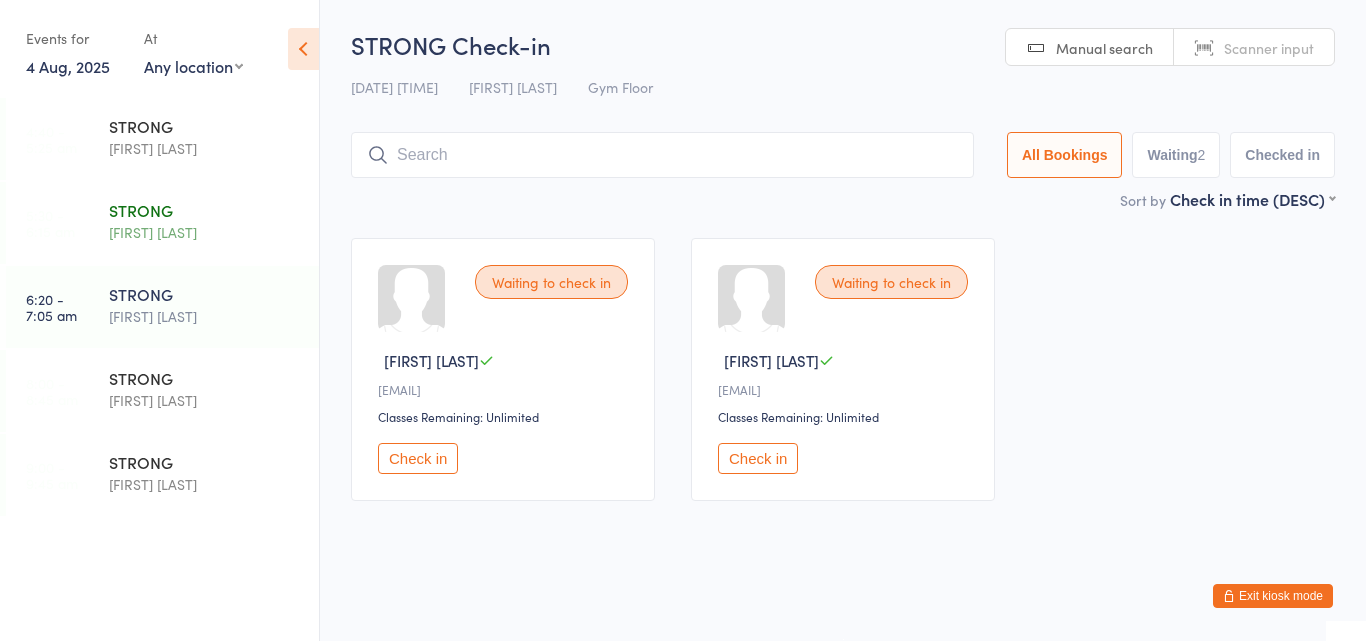 click on "[FIRST] [LAST]" at bounding box center [205, 232] 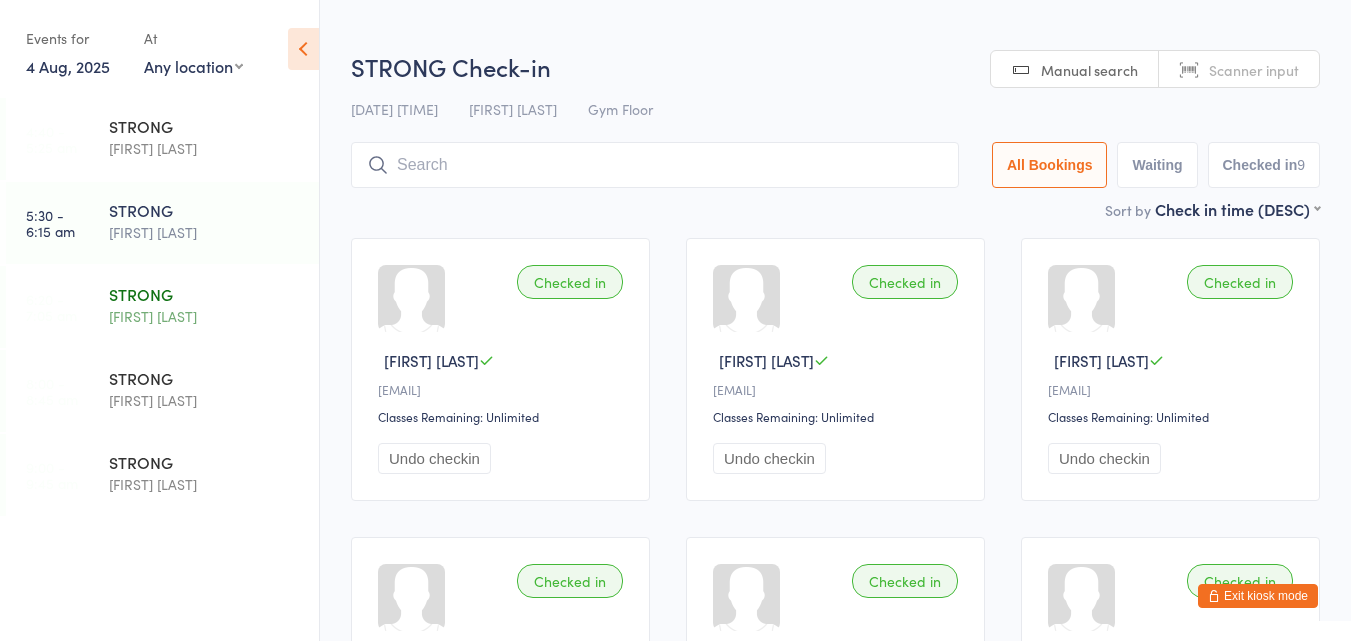 click on "[FIRST] [LAST]" at bounding box center (205, 316) 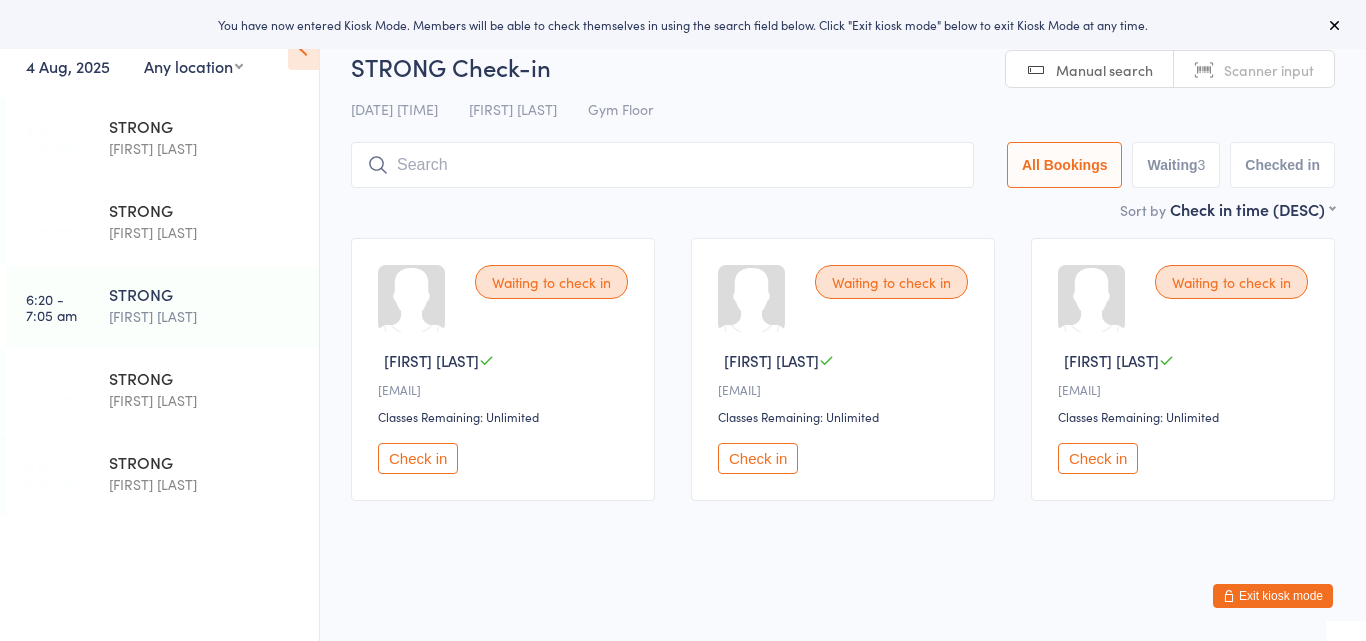 scroll, scrollTop: 0, scrollLeft: 0, axis: both 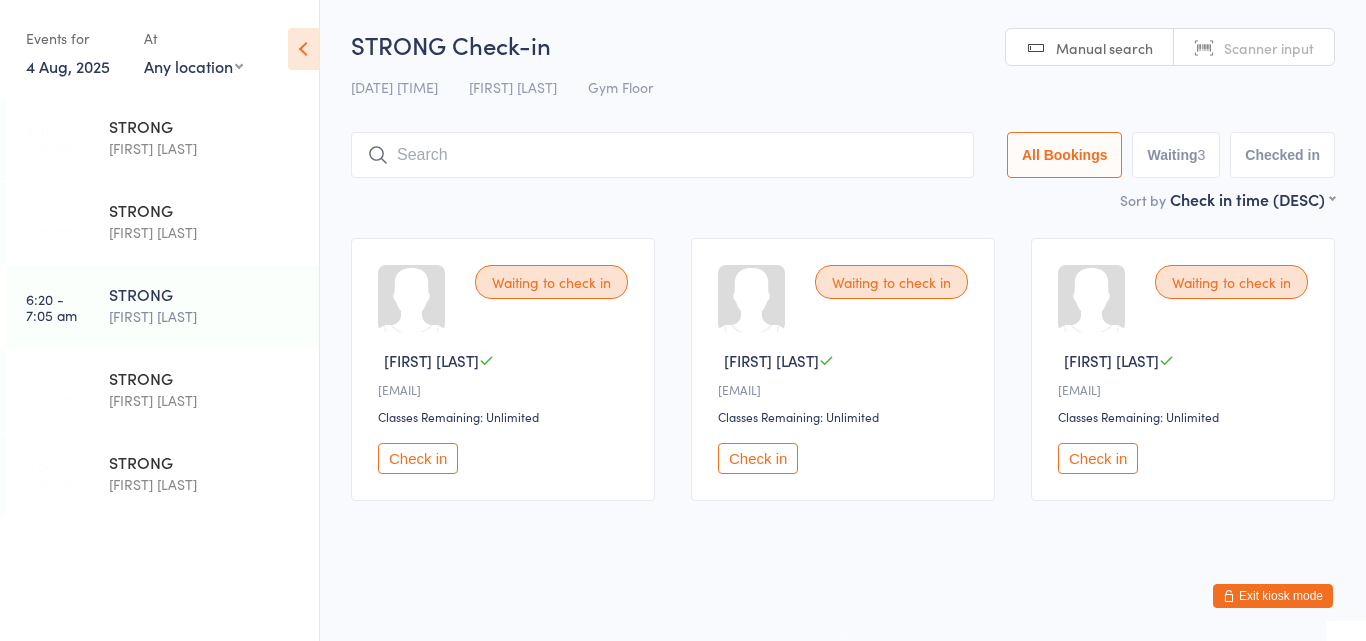 click on "Check in" at bounding box center (418, 458) 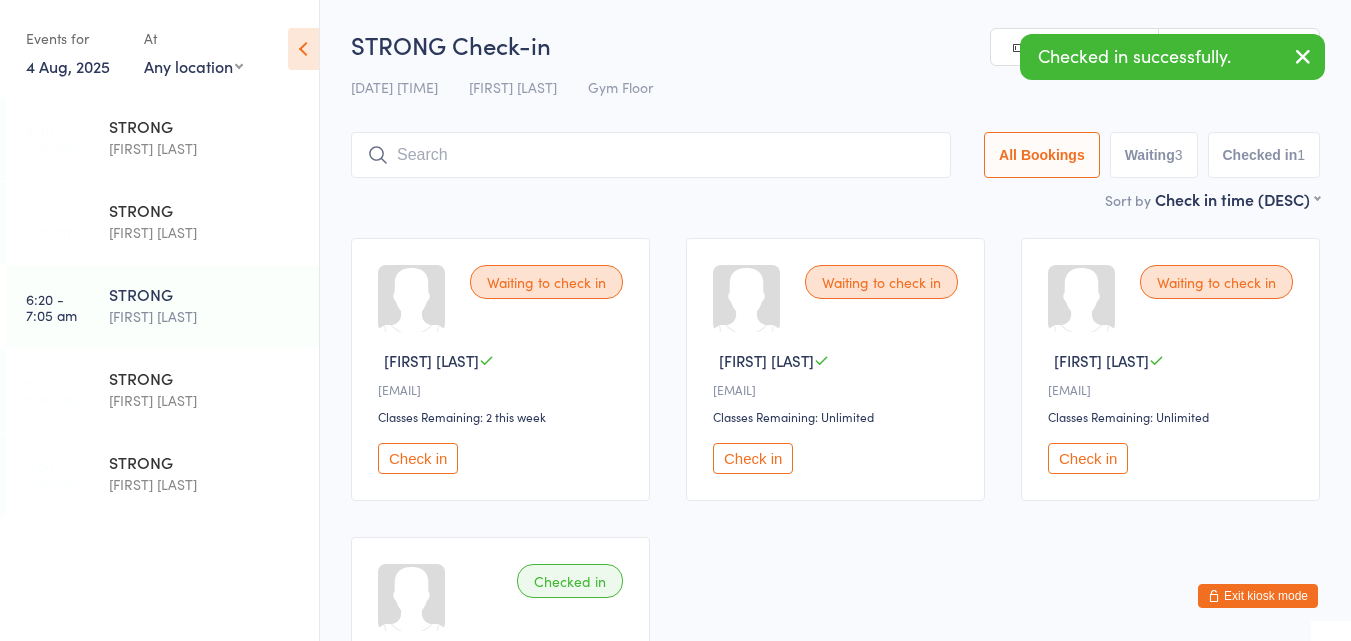 click on "Check in" at bounding box center [418, 458] 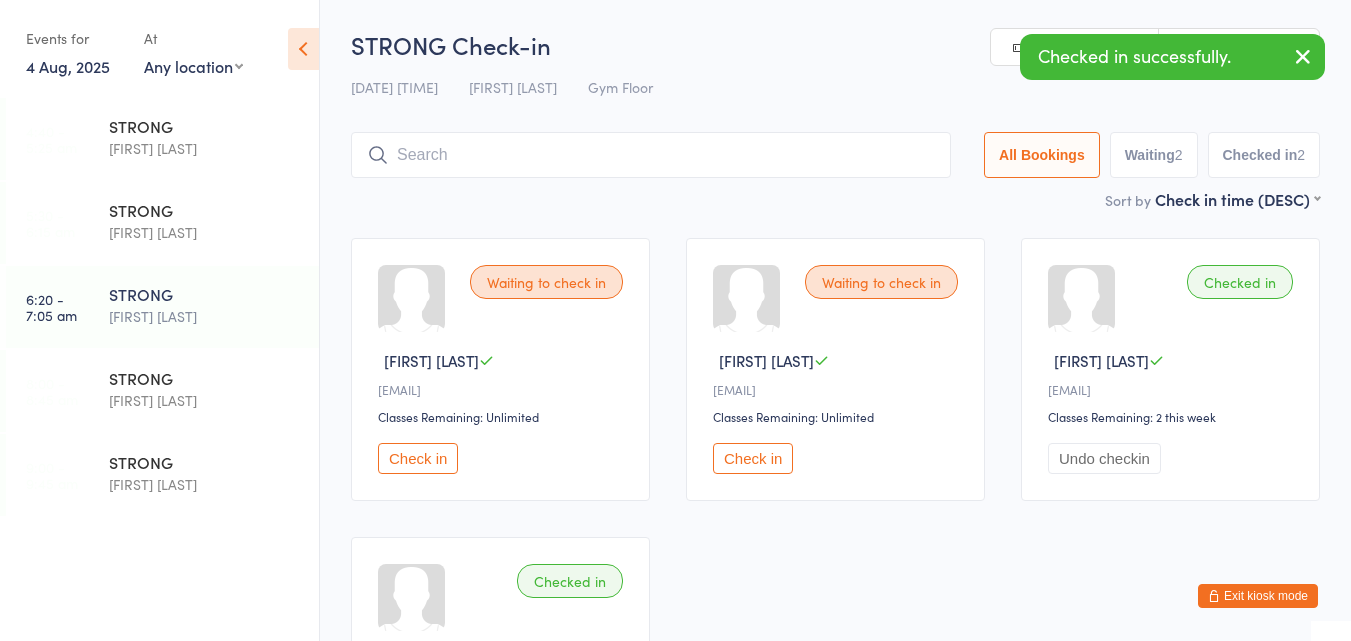 click at bounding box center (651, 155) 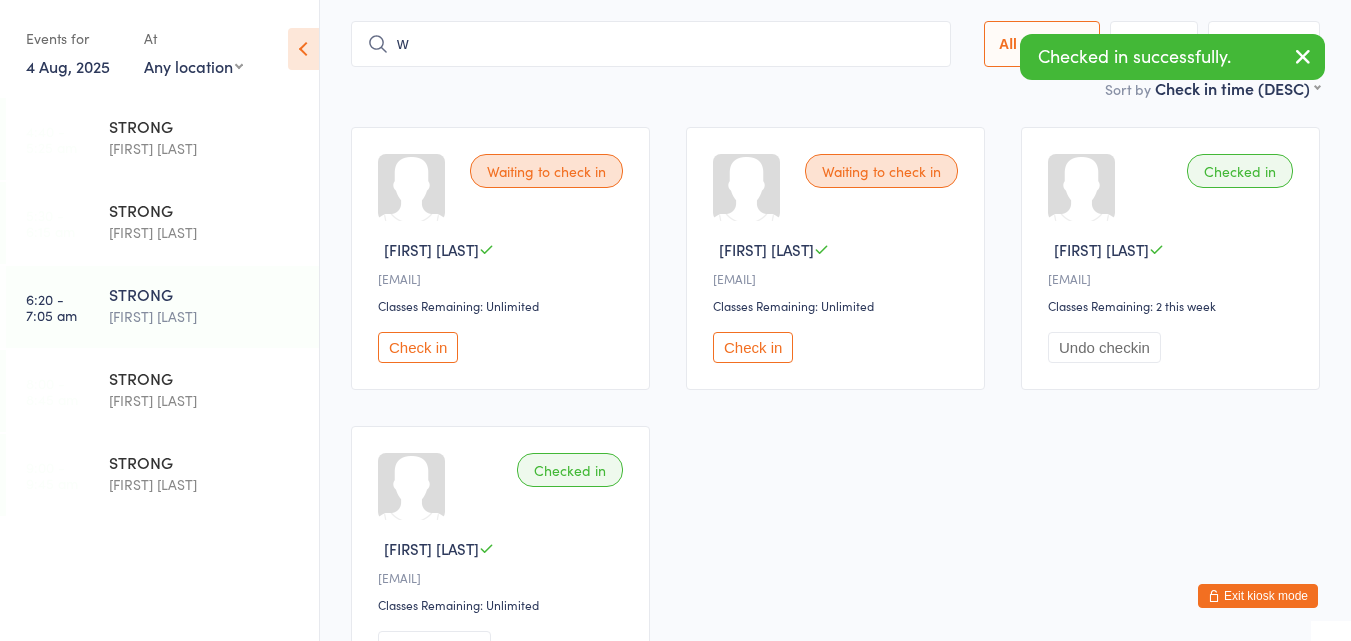 scroll, scrollTop: 123, scrollLeft: 0, axis: vertical 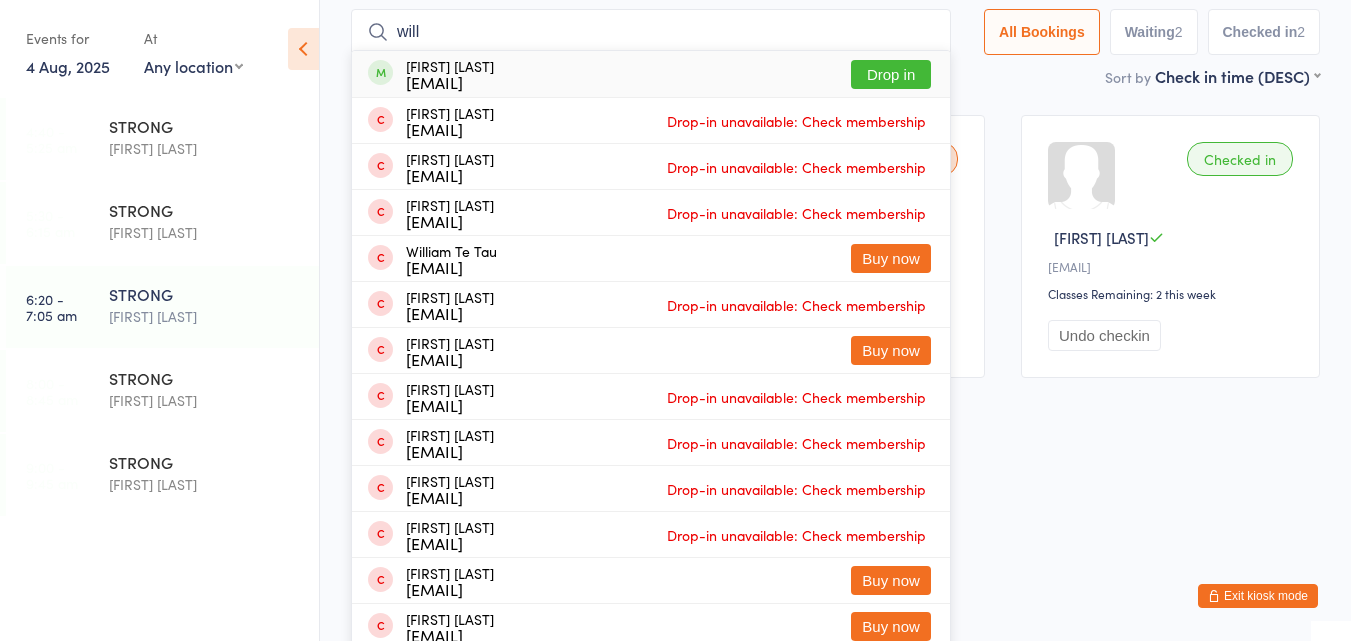 type on "will" 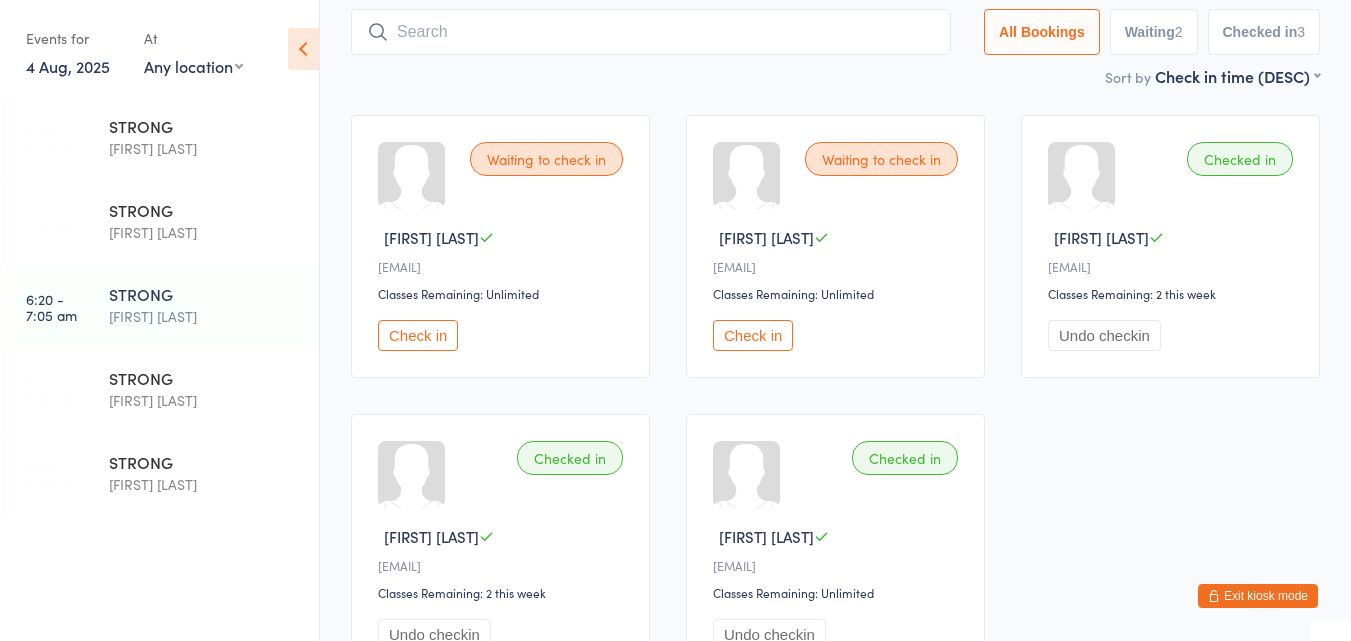 click on "Check in" at bounding box center (418, 335) 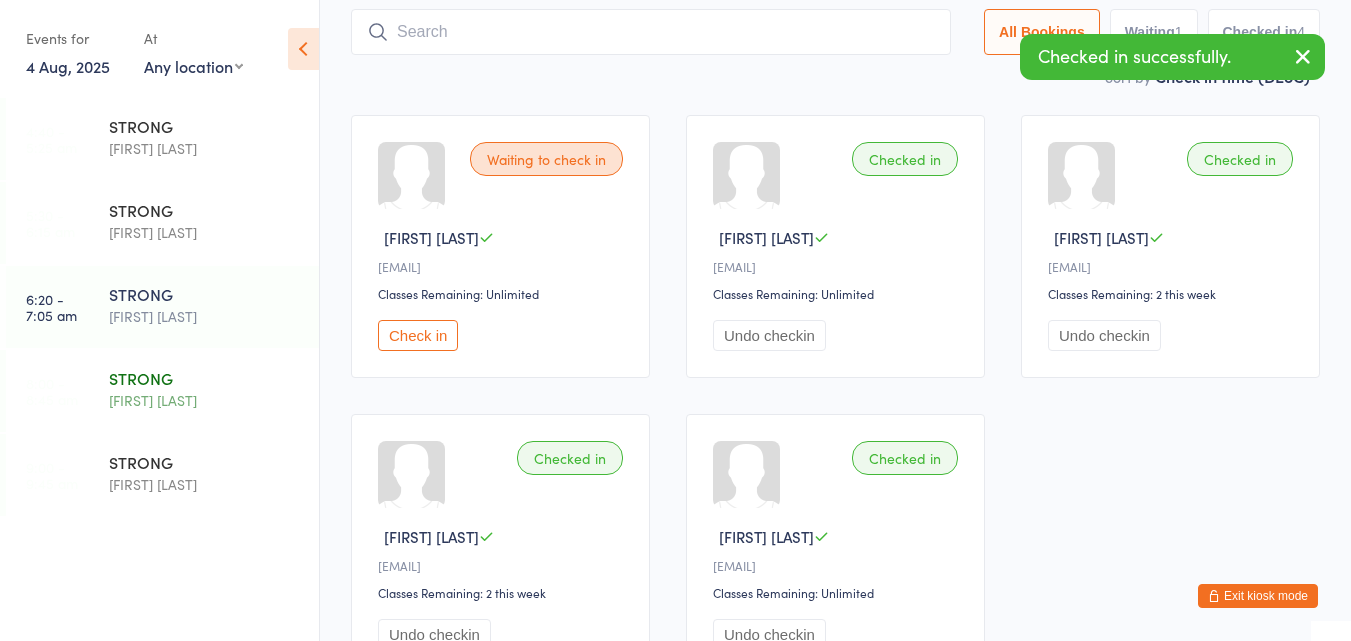 click on "STRONG" at bounding box center [205, 378] 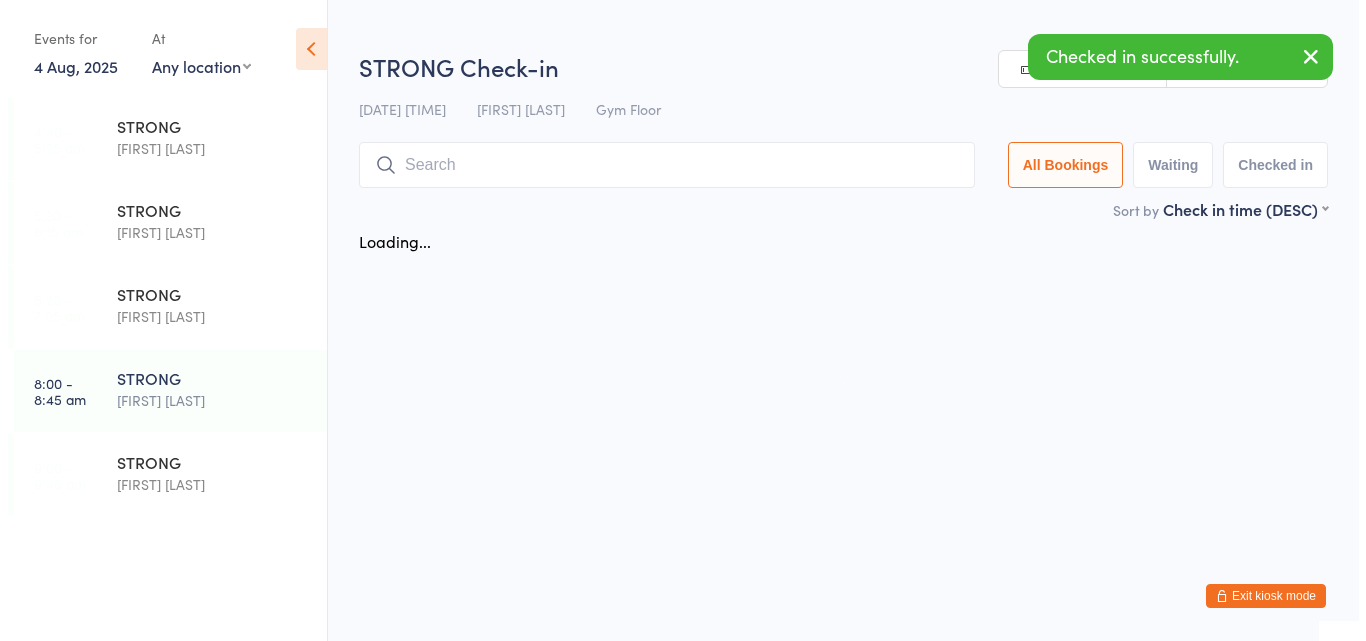 scroll, scrollTop: 0, scrollLeft: 0, axis: both 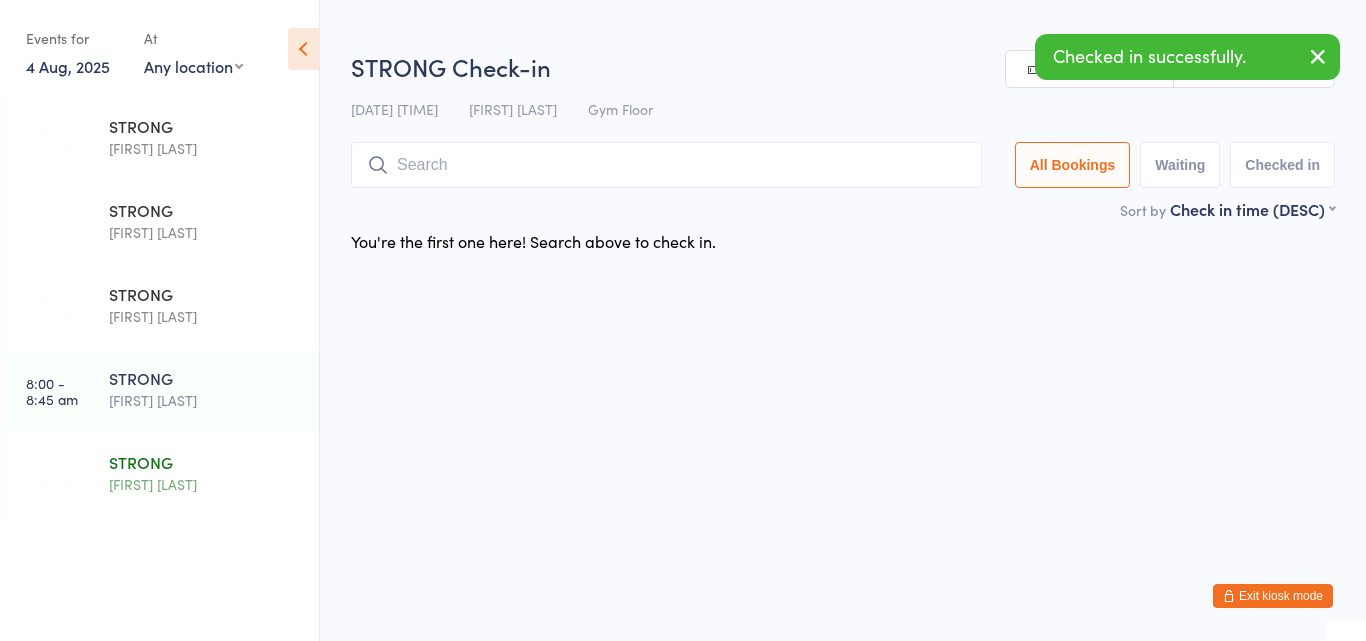 click on "STRONG" at bounding box center [205, 462] 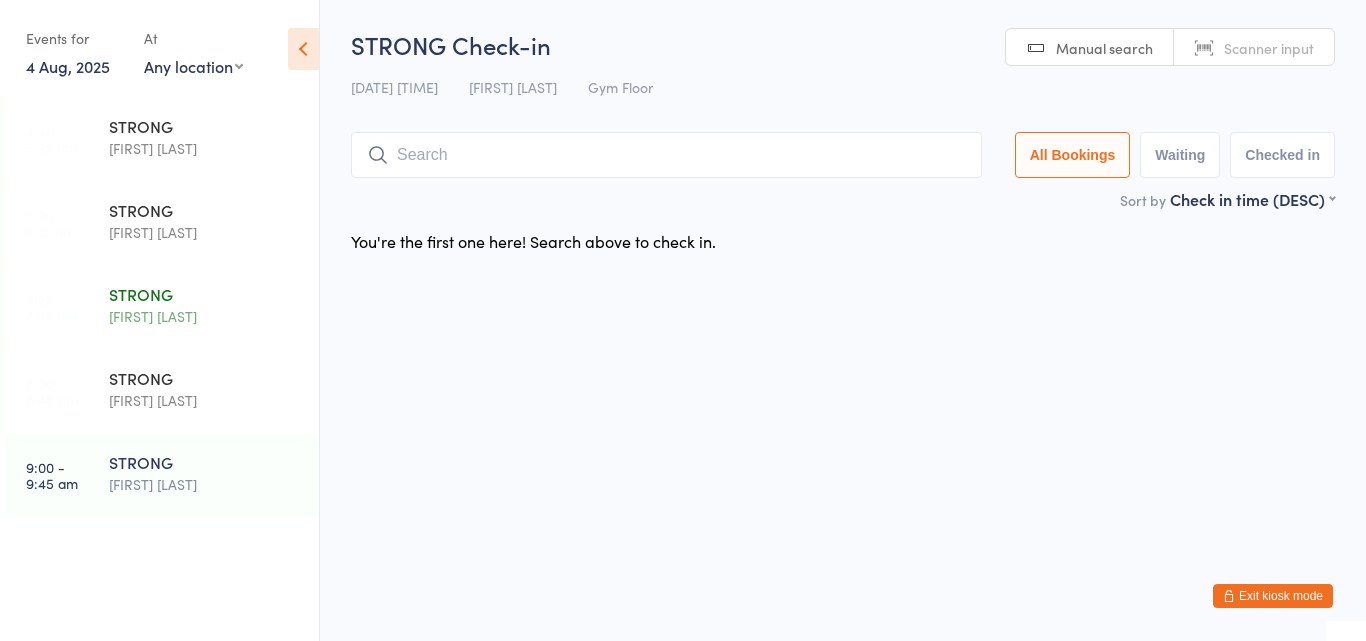 click on "STRONG" at bounding box center (205, 294) 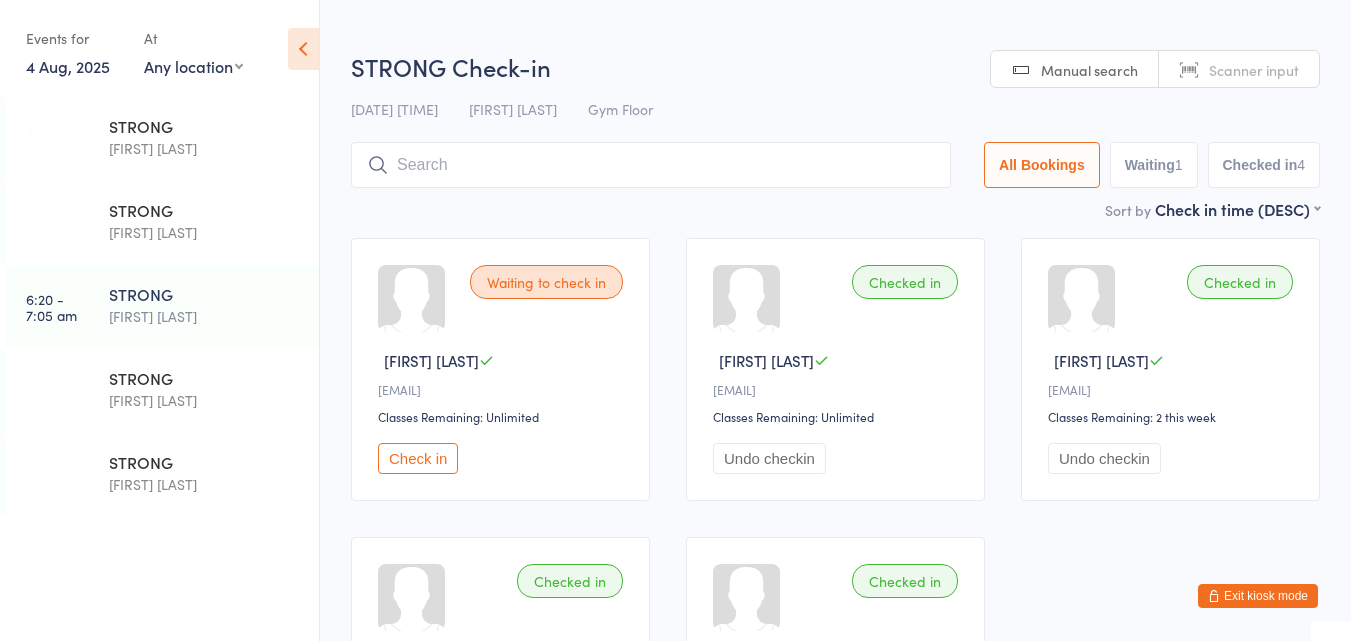 click on "Check in" at bounding box center (418, 458) 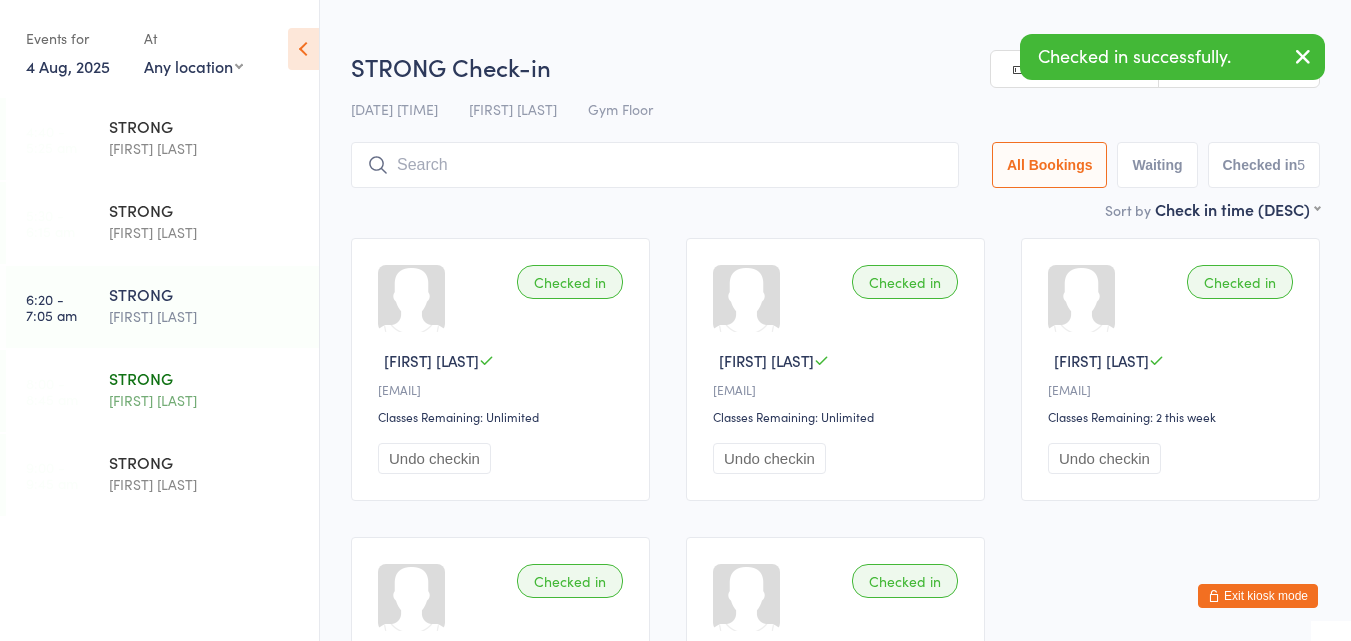 click on "STRONG" at bounding box center (205, 378) 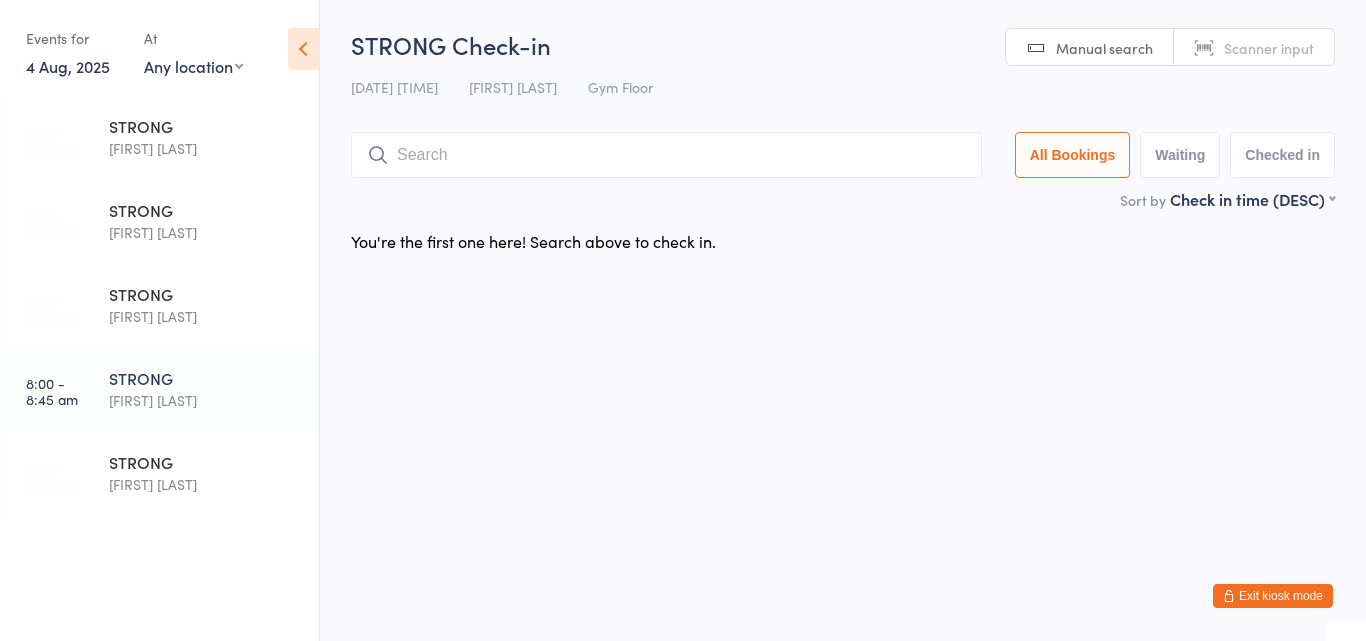 click on "Exit kiosk mode" at bounding box center (1273, 596) 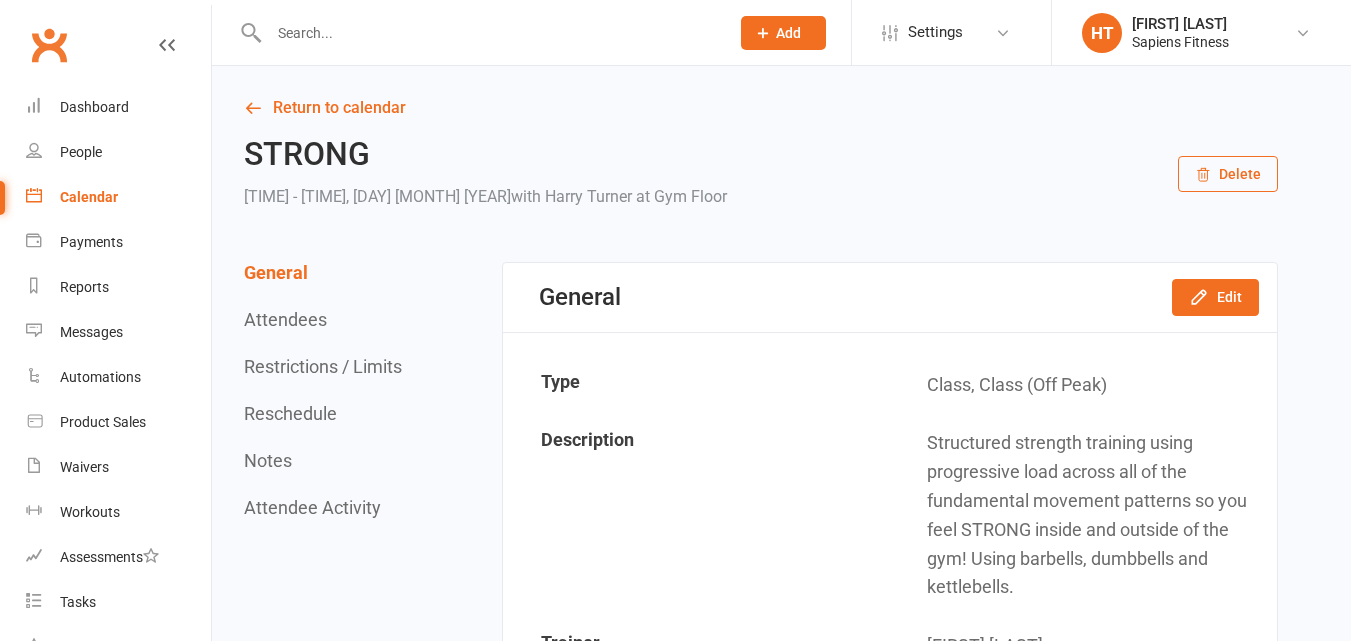 scroll, scrollTop: 0, scrollLeft: 0, axis: both 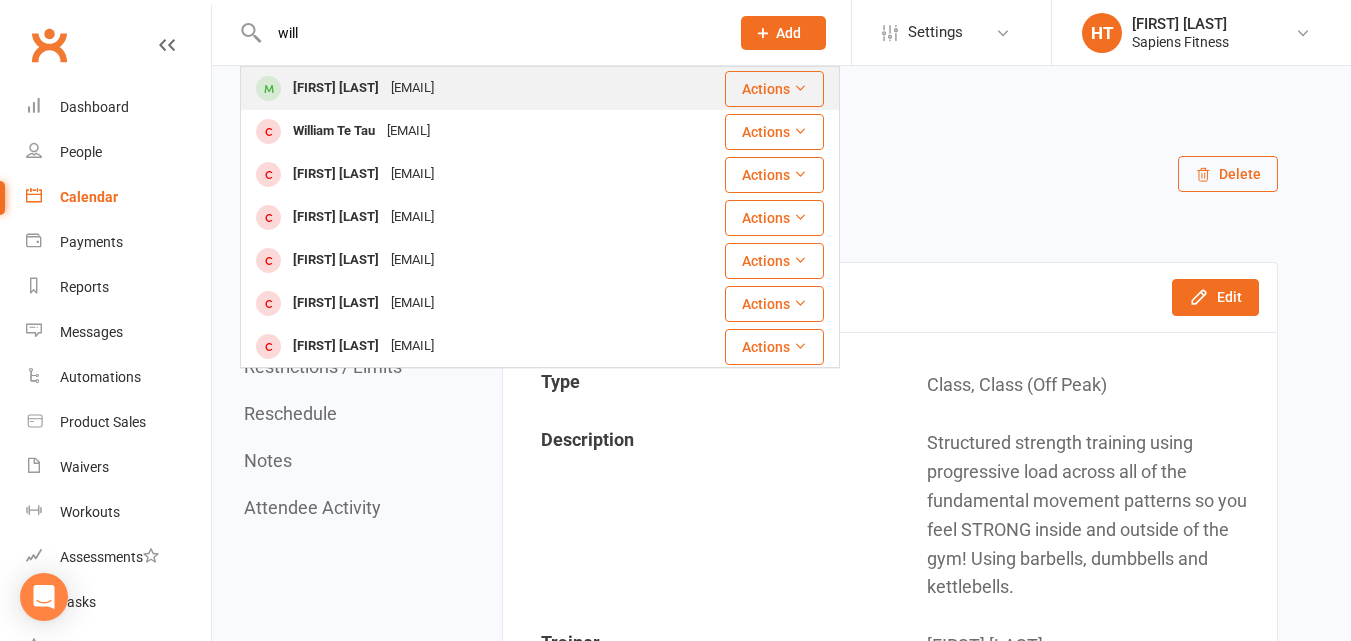 type on "will" 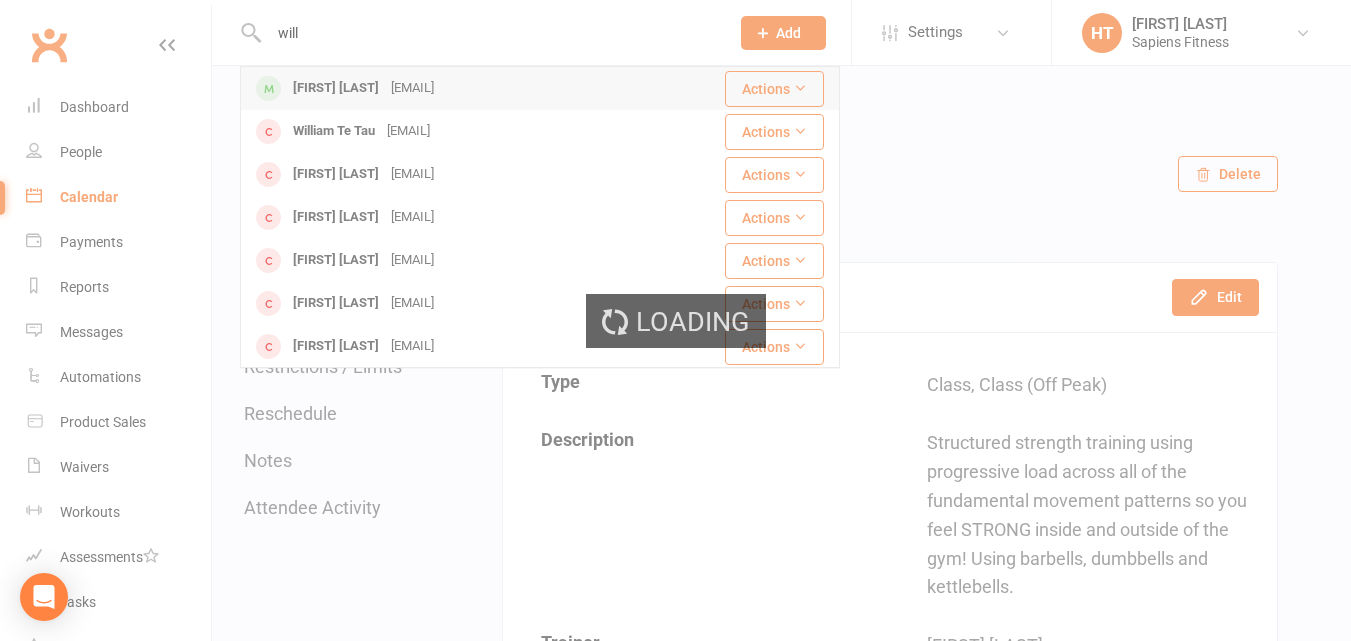type 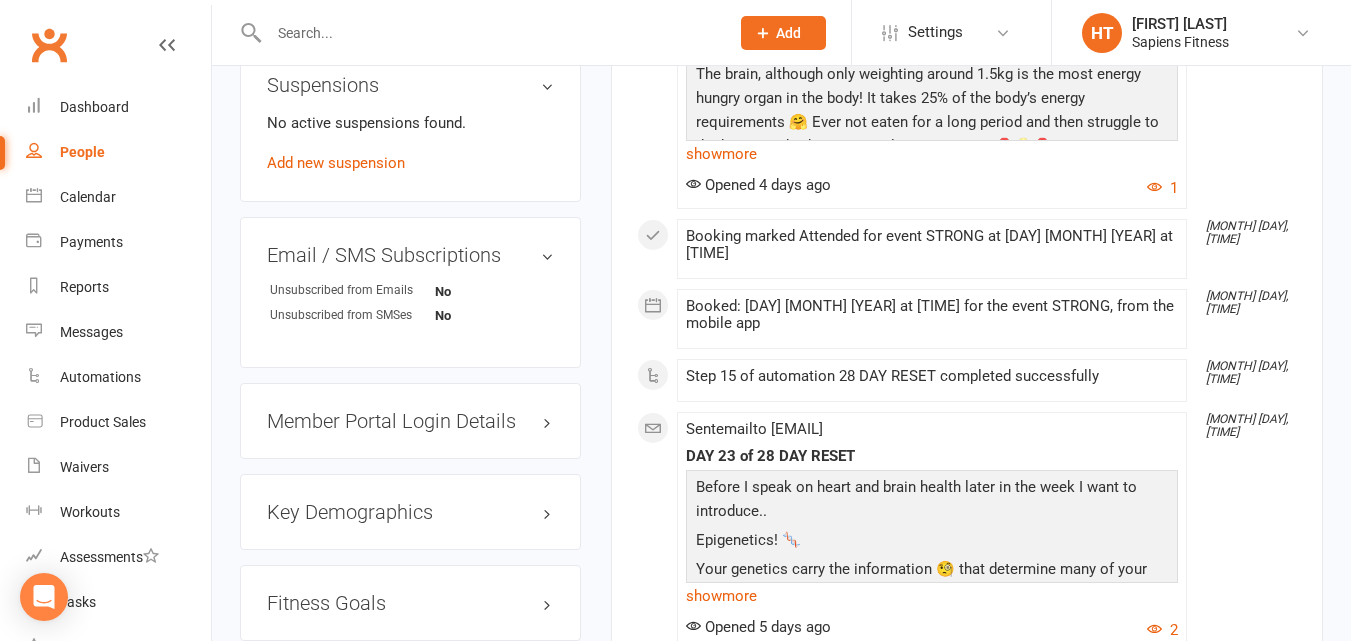 scroll, scrollTop: 1257, scrollLeft: 0, axis: vertical 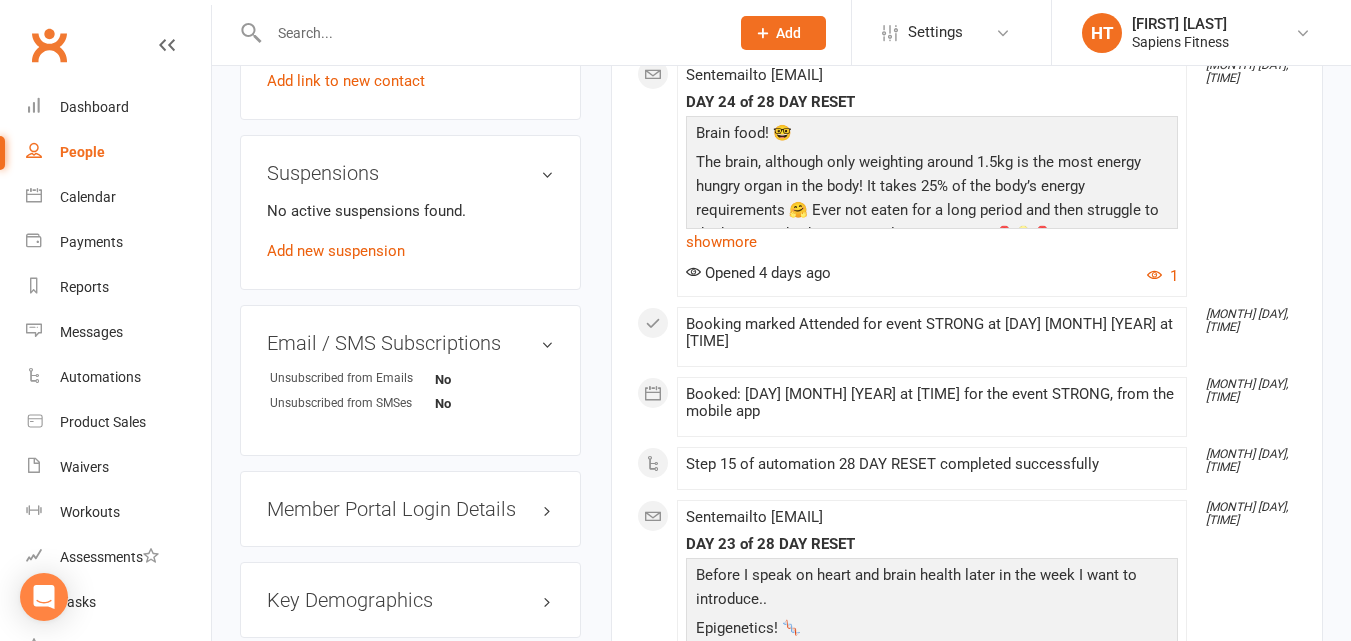 click on "Member Portal Login Details" at bounding box center [410, 509] 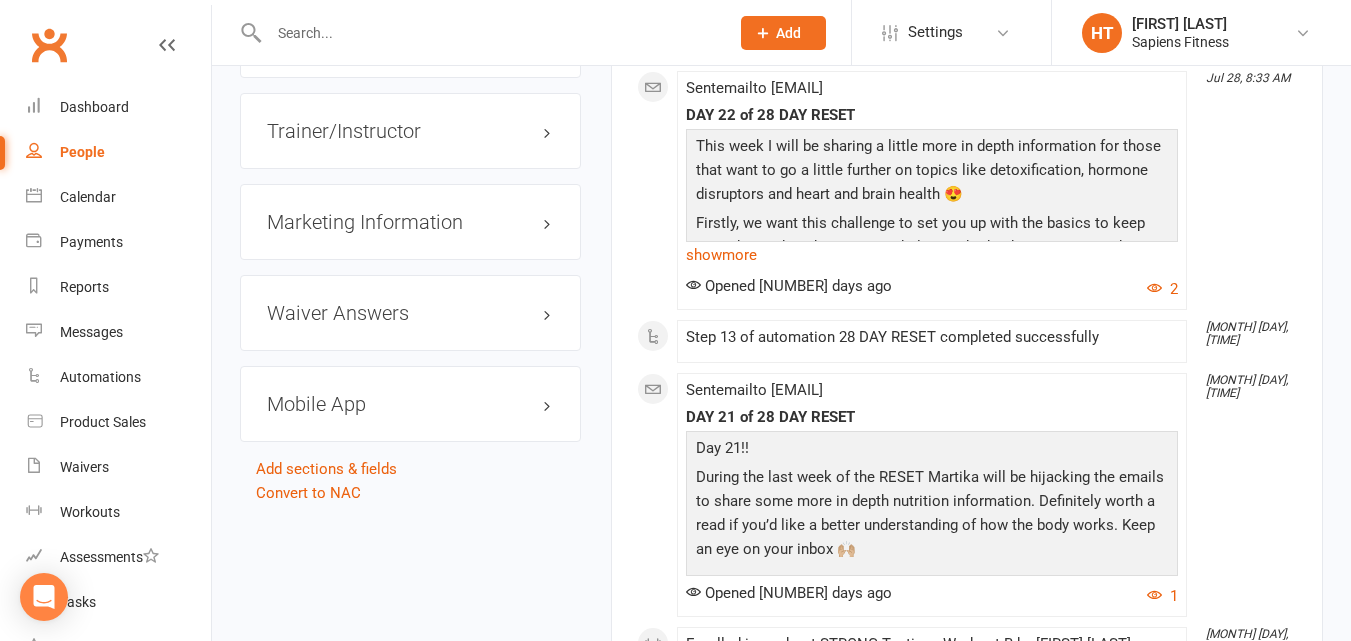 scroll, scrollTop: 2118, scrollLeft: 0, axis: vertical 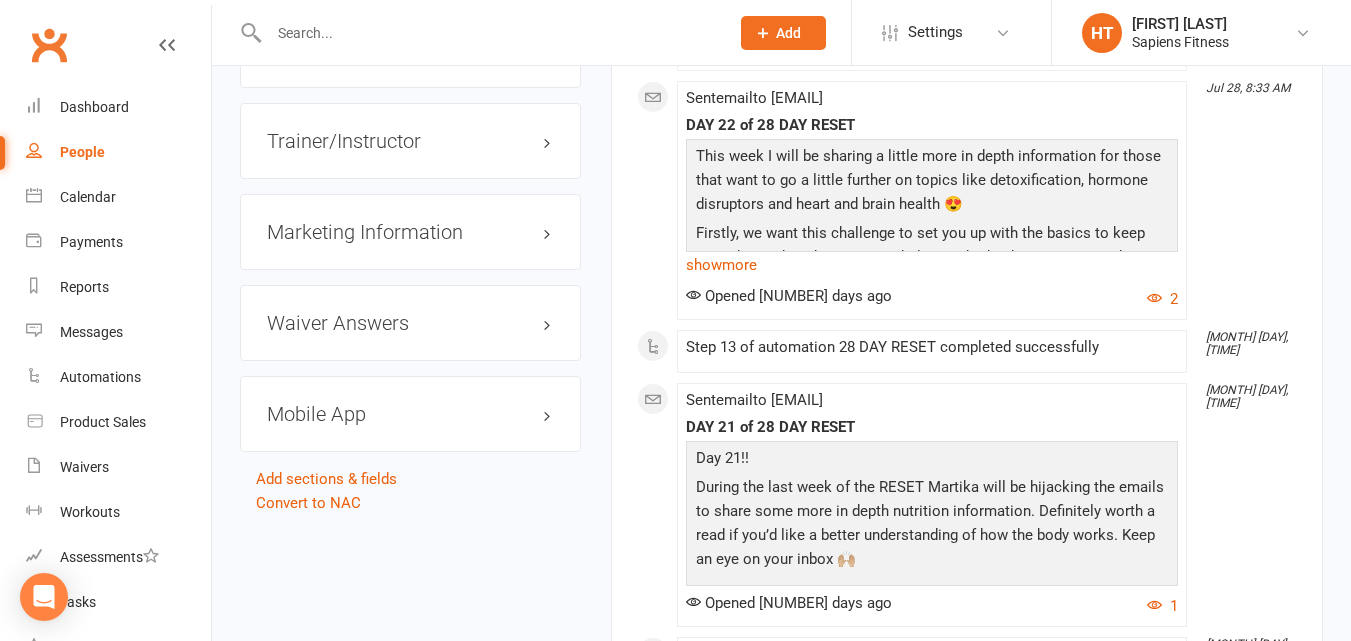 click on "Mobile App" at bounding box center [410, 414] 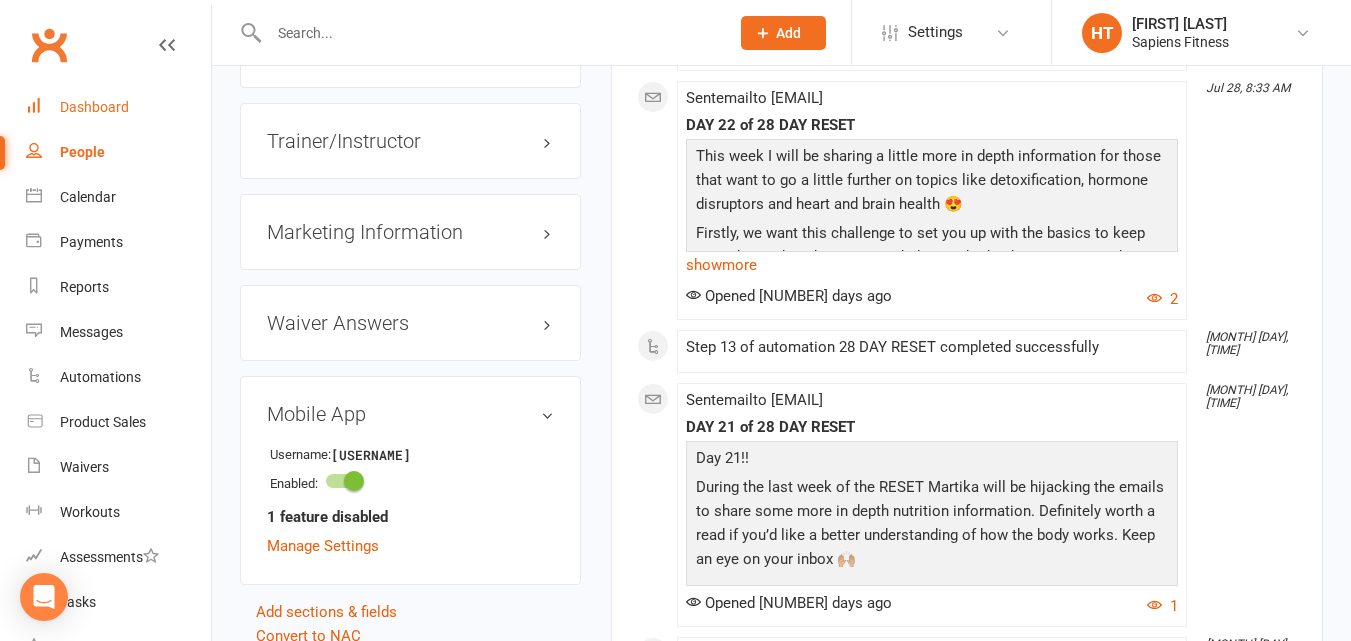 click on "Dashboard" at bounding box center [94, 107] 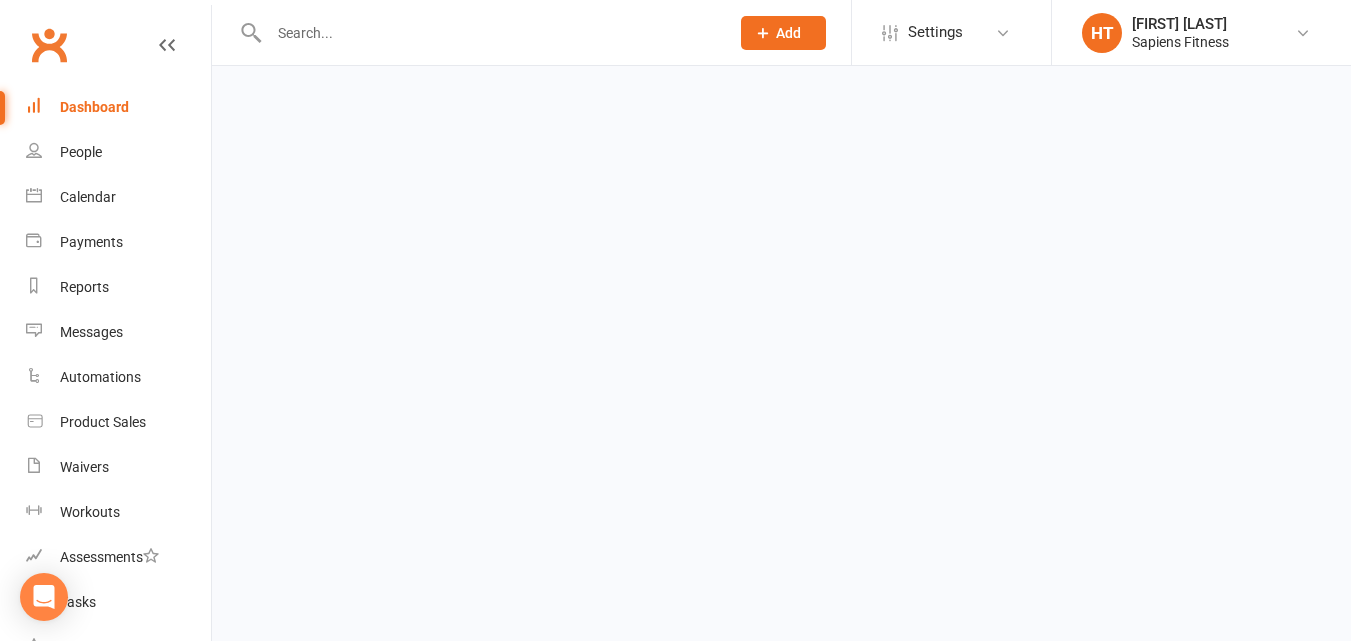 scroll, scrollTop: 0, scrollLeft: 0, axis: both 